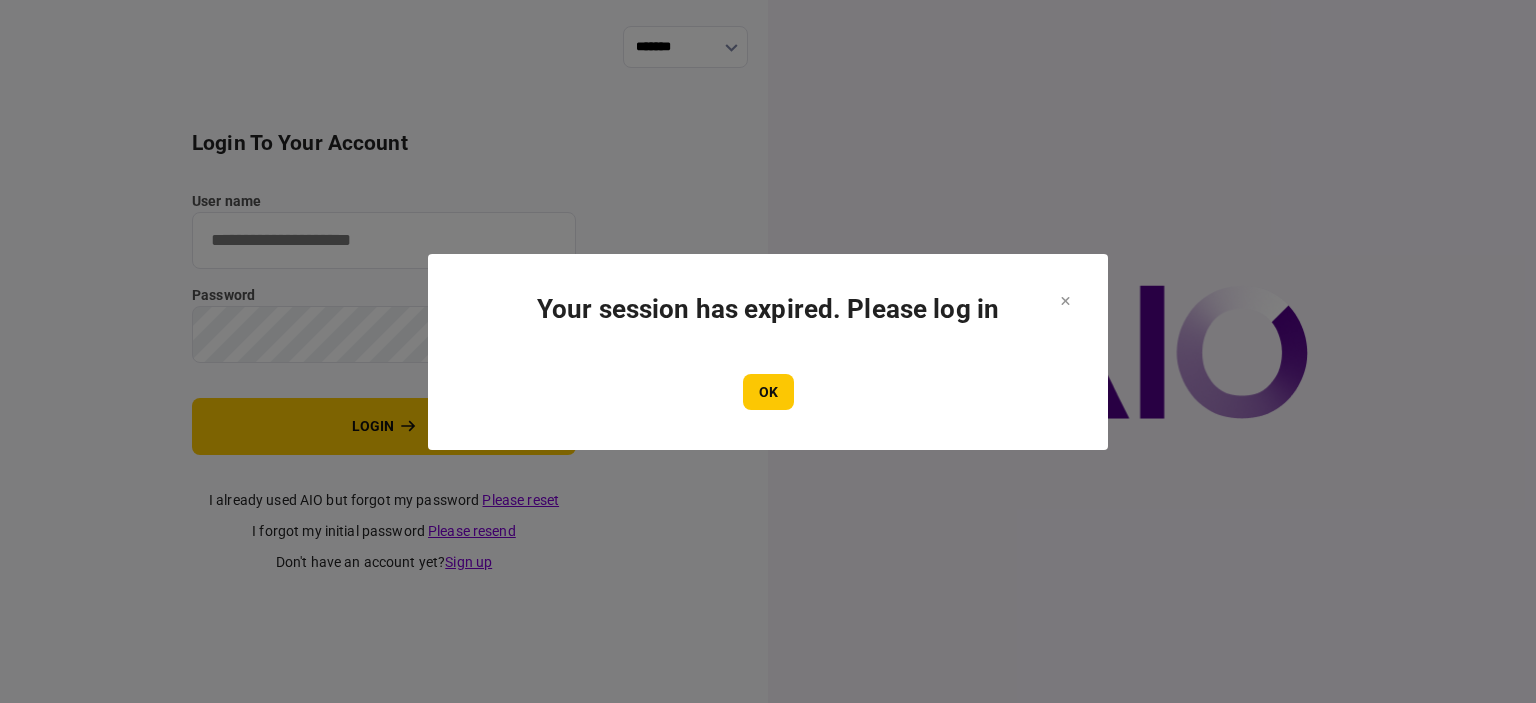 scroll, scrollTop: 0, scrollLeft: 0, axis: both 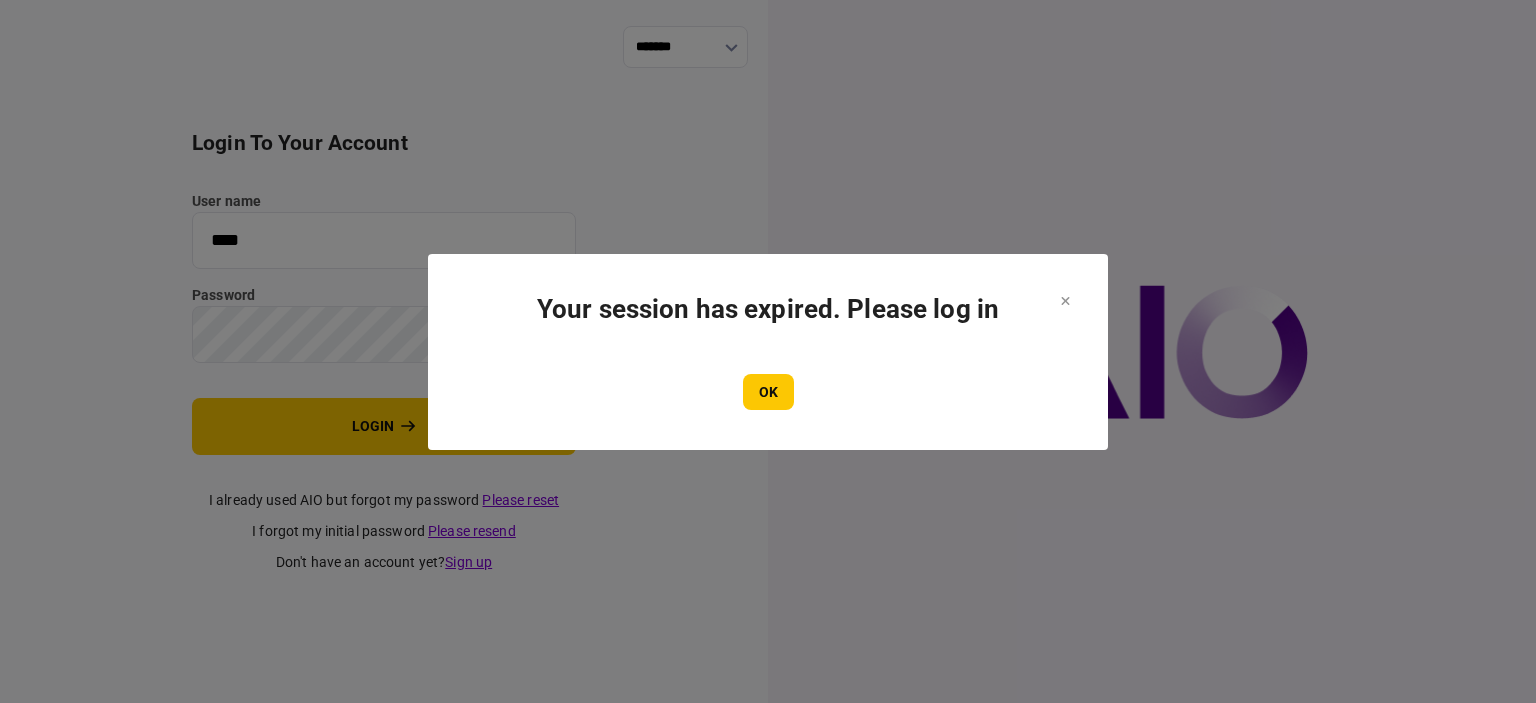 click on "Your session has expired. Please log in OK" at bounding box center [768, 352] 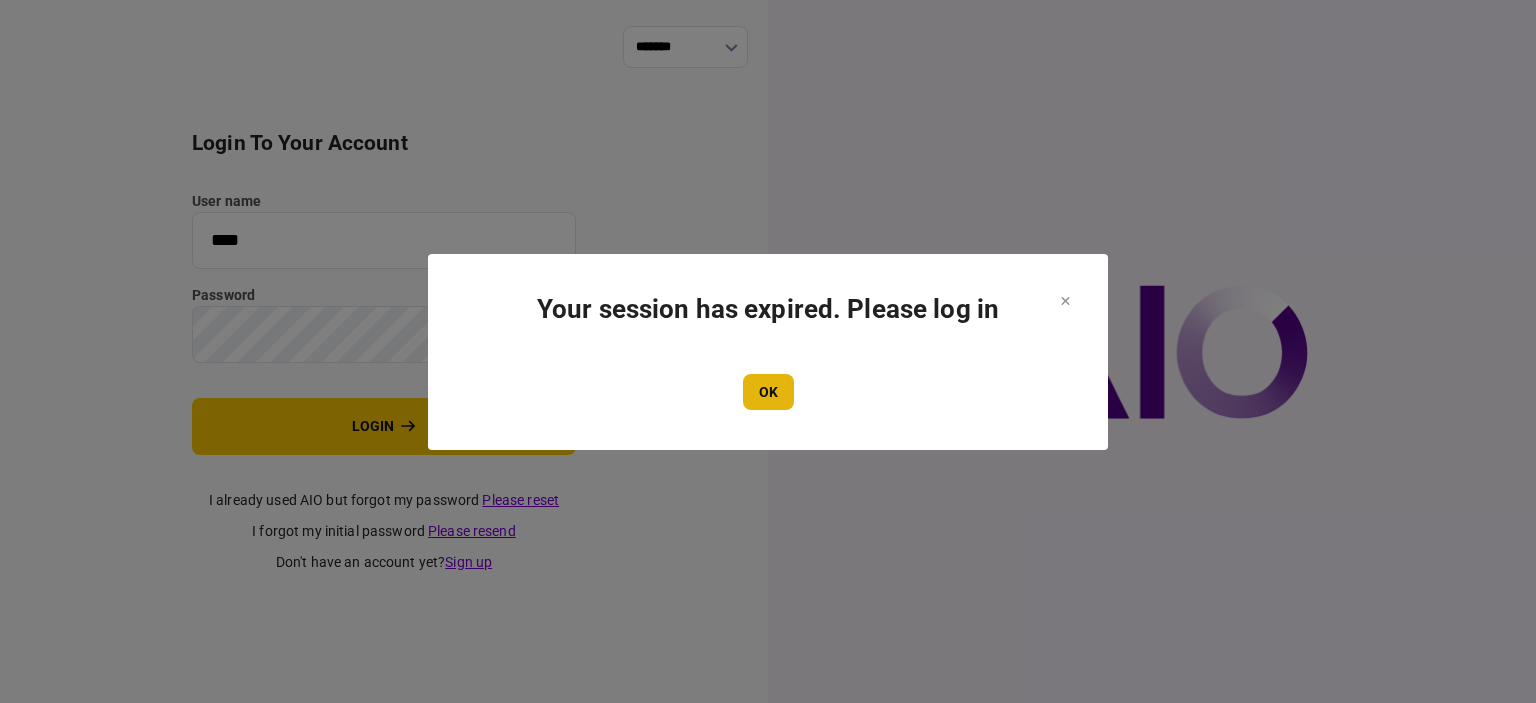 click on "OK" at bounding box center [768, 392] 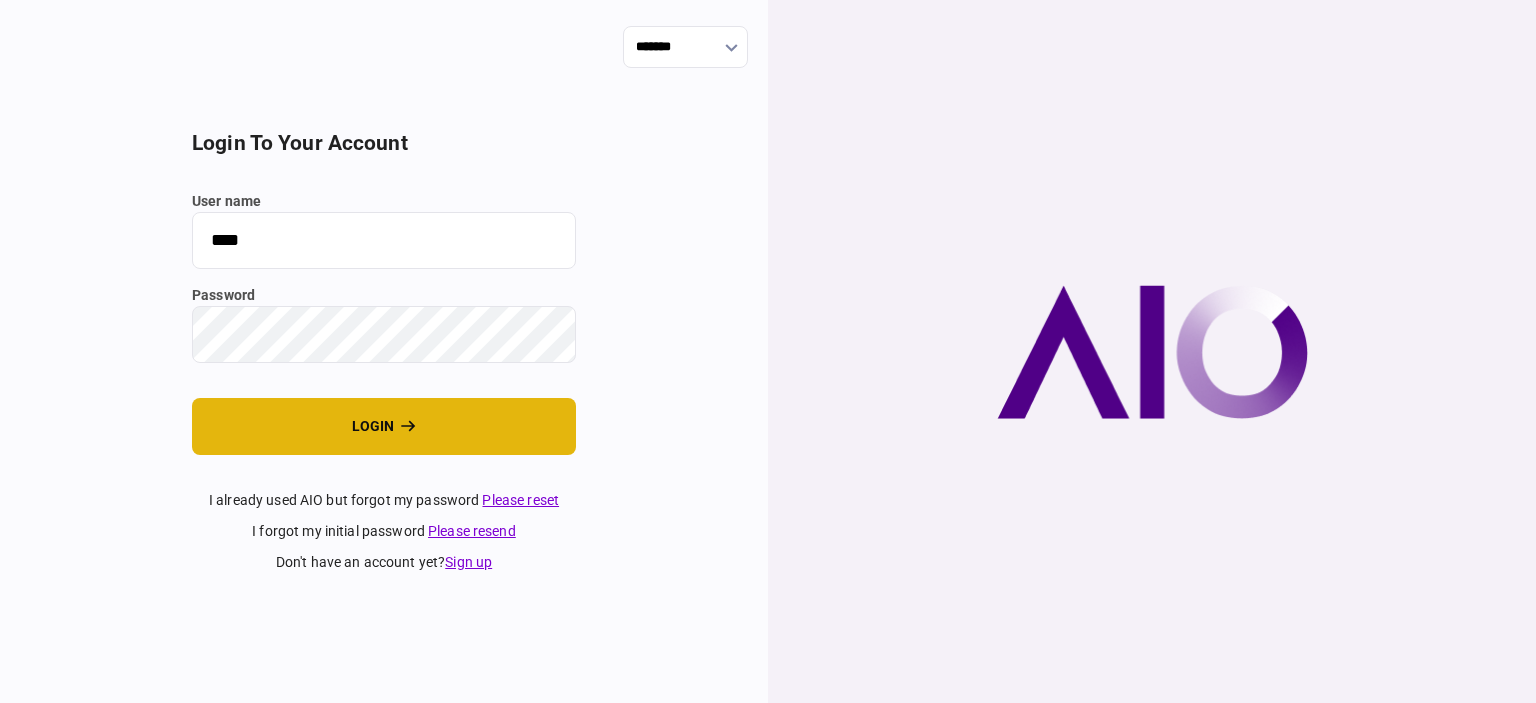 click on "login" at bounding box center (384, 426) 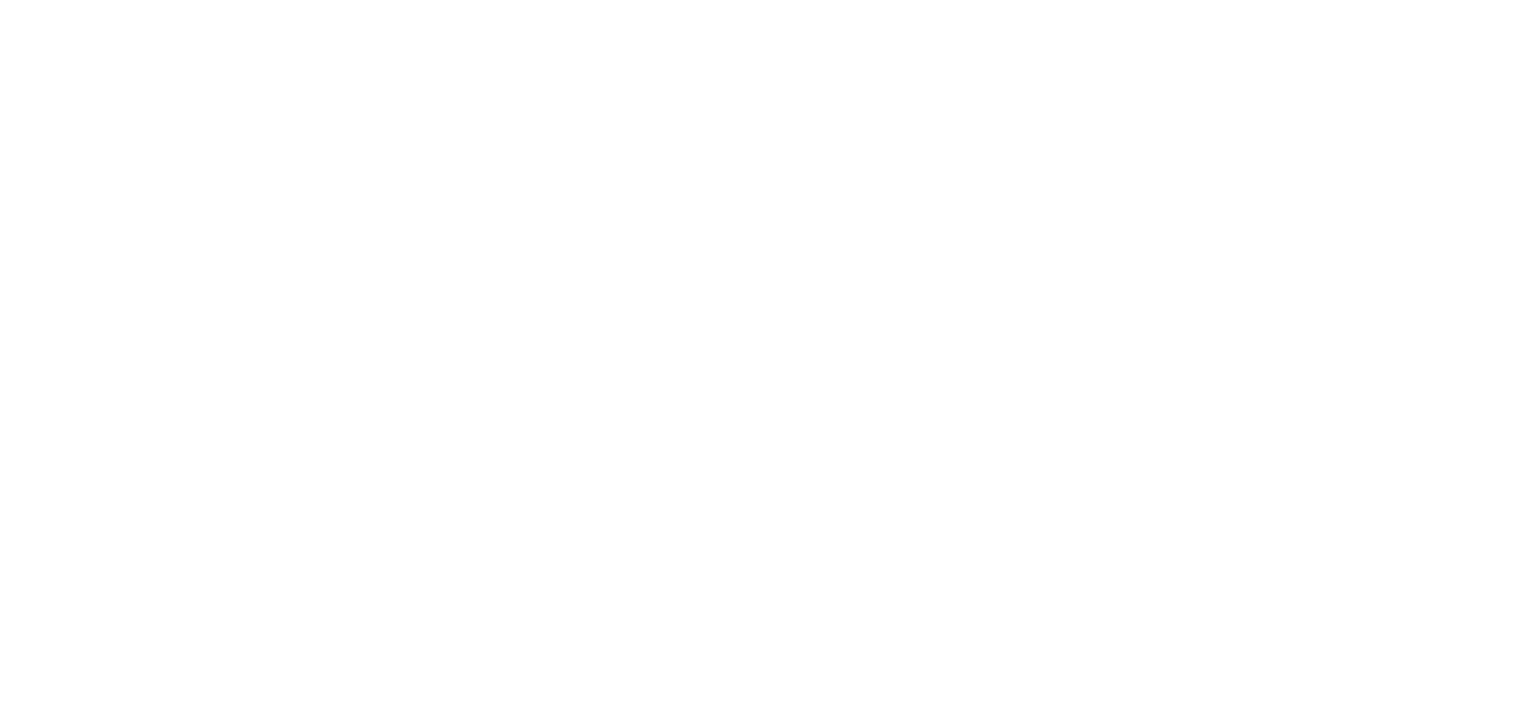 scroll, scrollTop: 0, scrollLeft: 0, axis: both 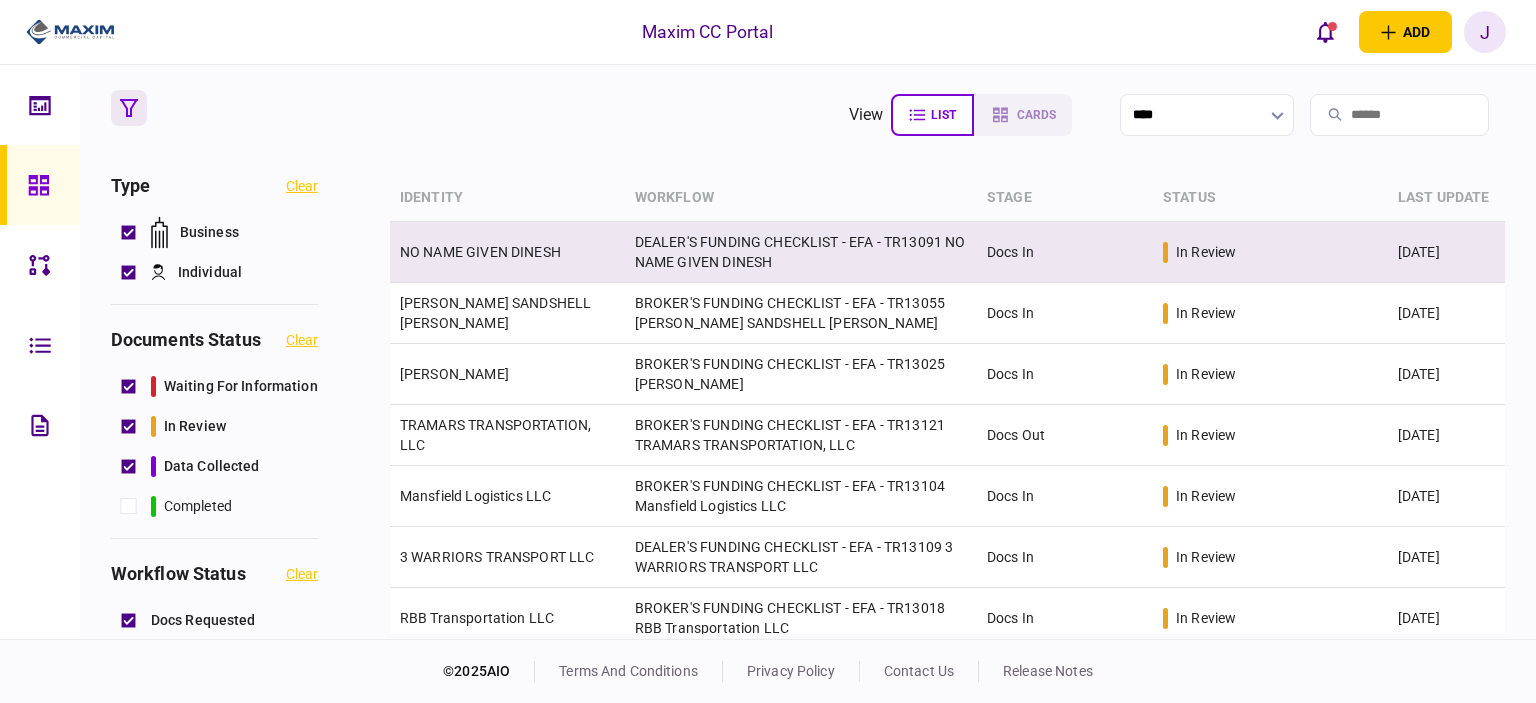 click on "NO NAME GIVEN DINESH" at bounding box center [480, 252] 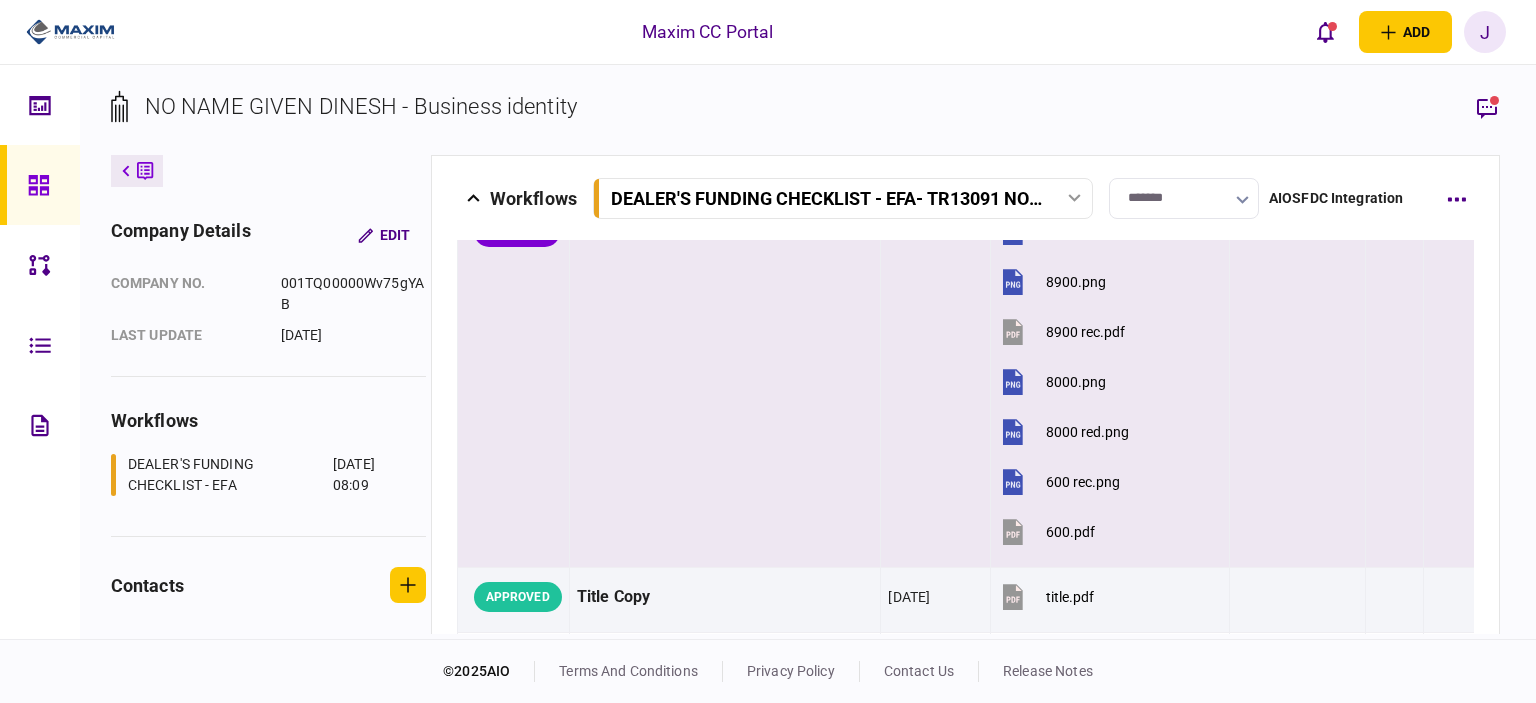 scroll, scrollTop: 1600, scrollLeft: 0, axis: vertical 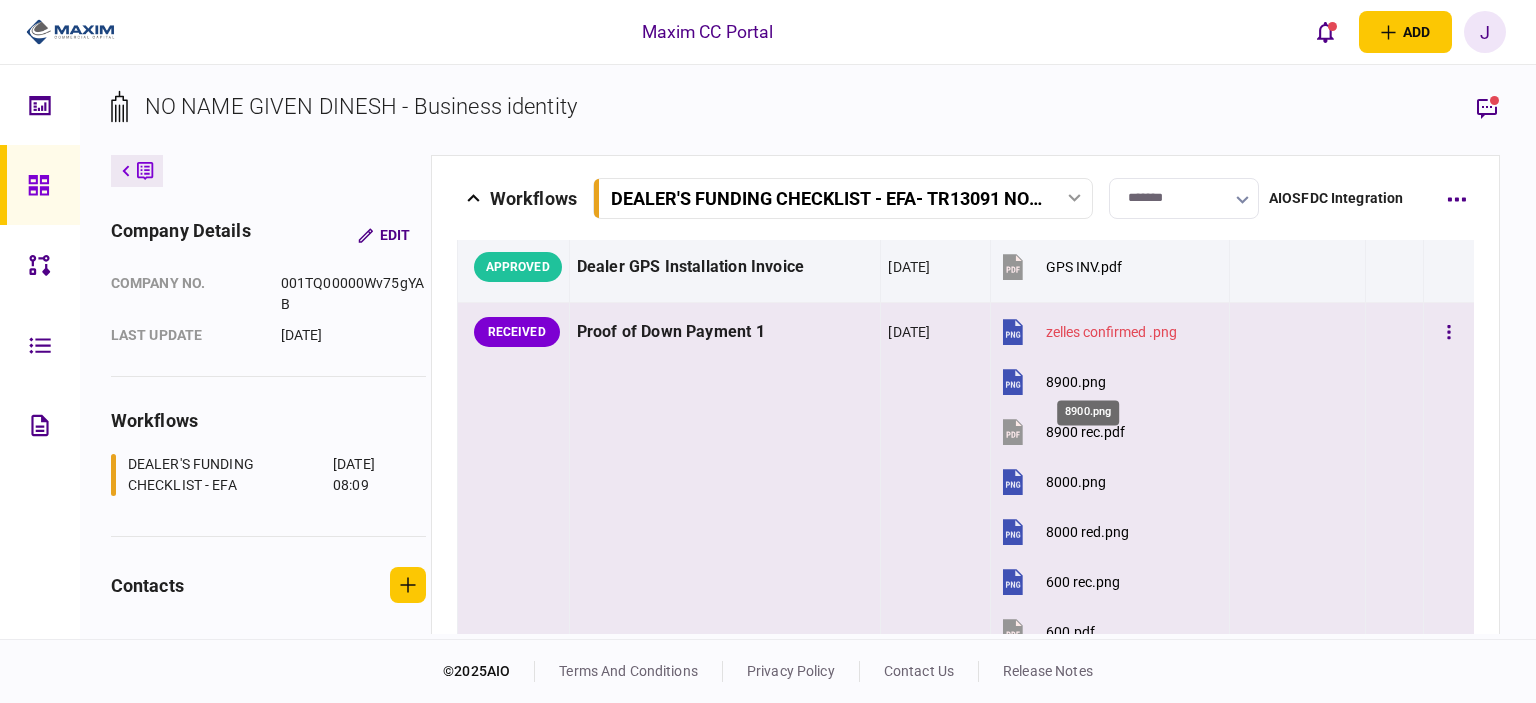 click on "8900.png" at bounding box center (1076, 382) 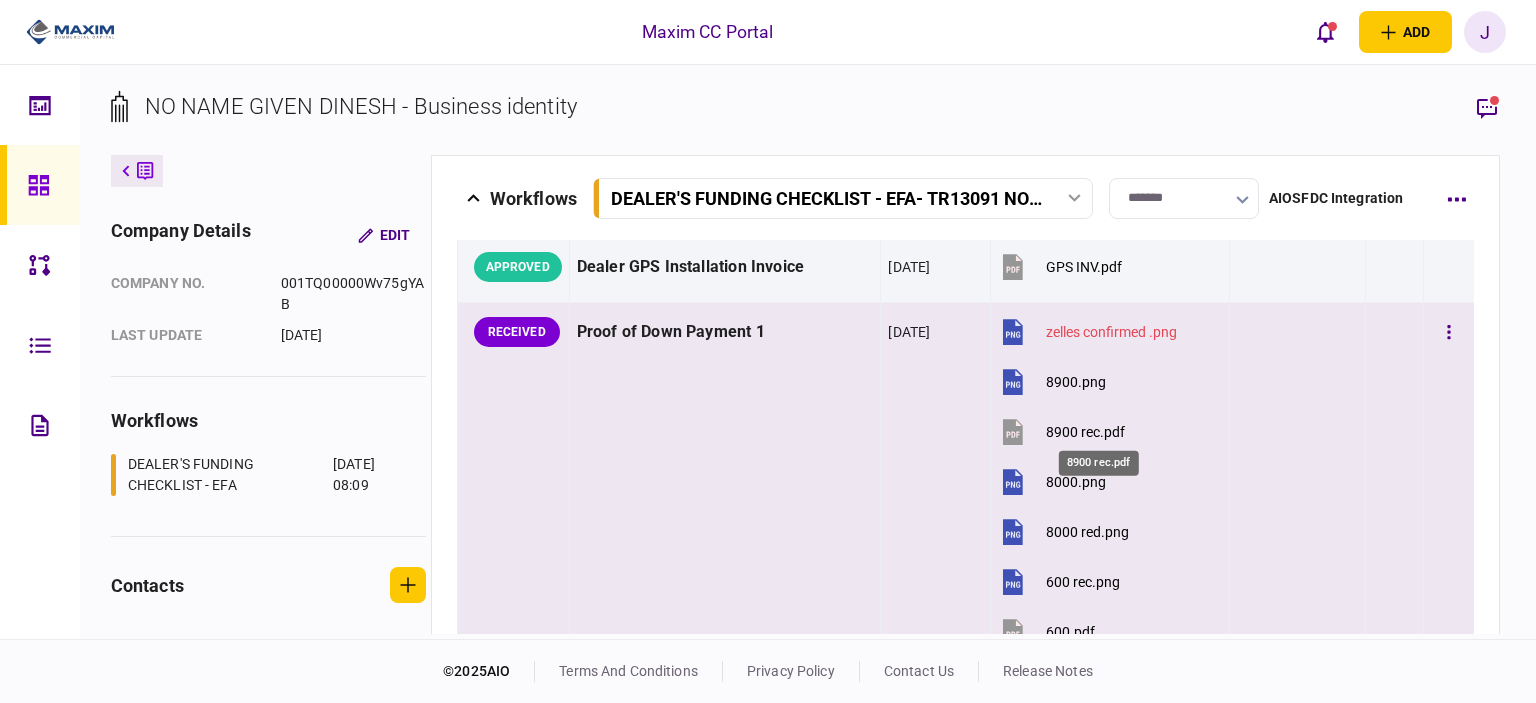 click on "8900 rec.pdf" at bounding box center [1085, 432] 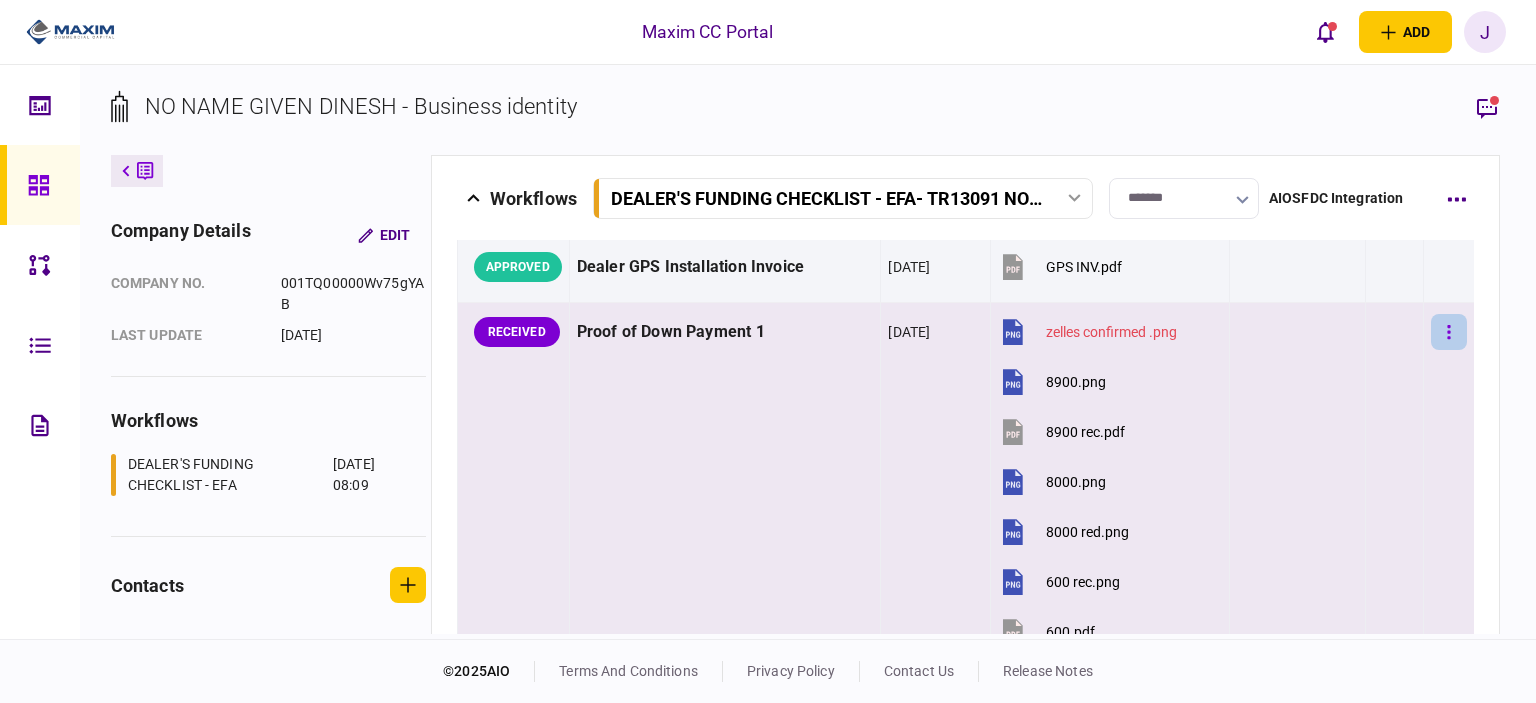 click at bounding box center (1449, 332) 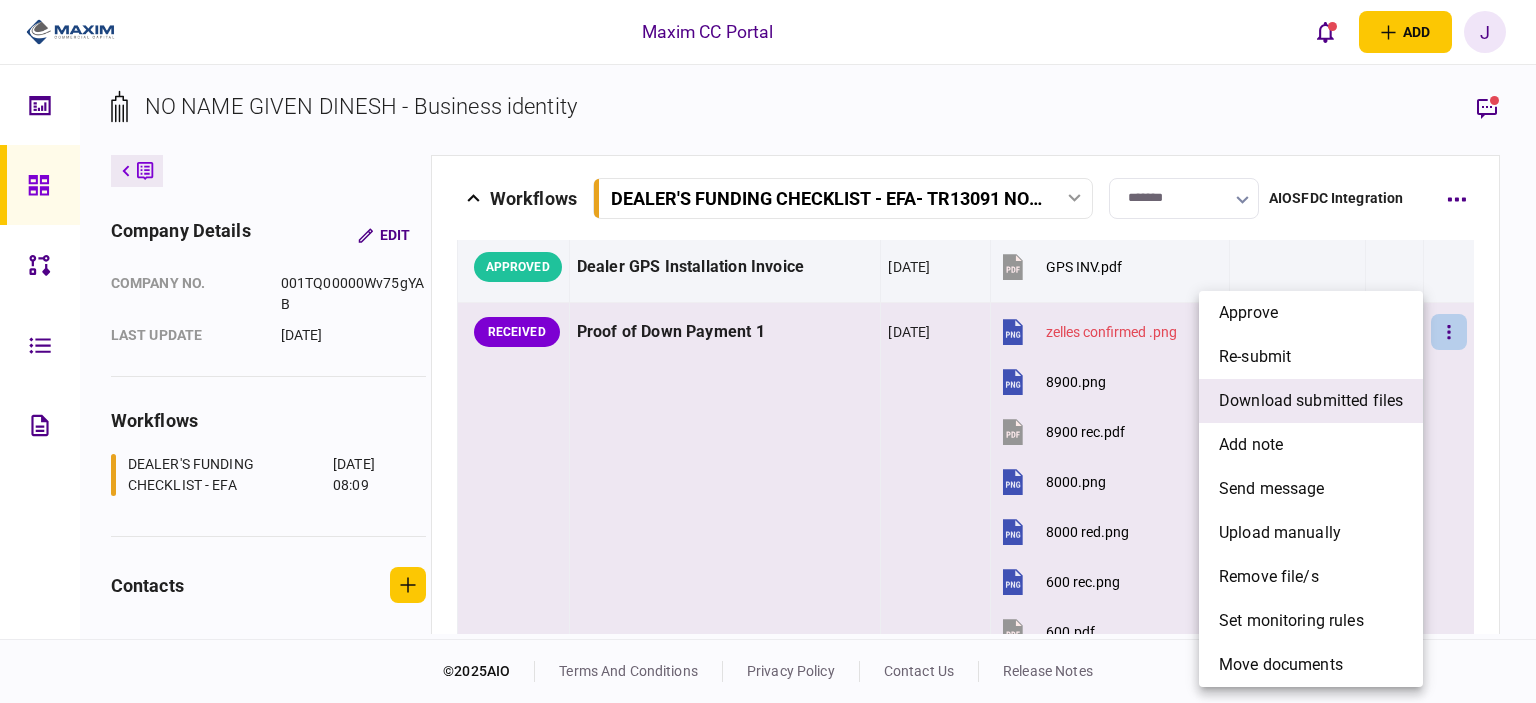click on "download submitted files" at bounding box center (1311, 401) 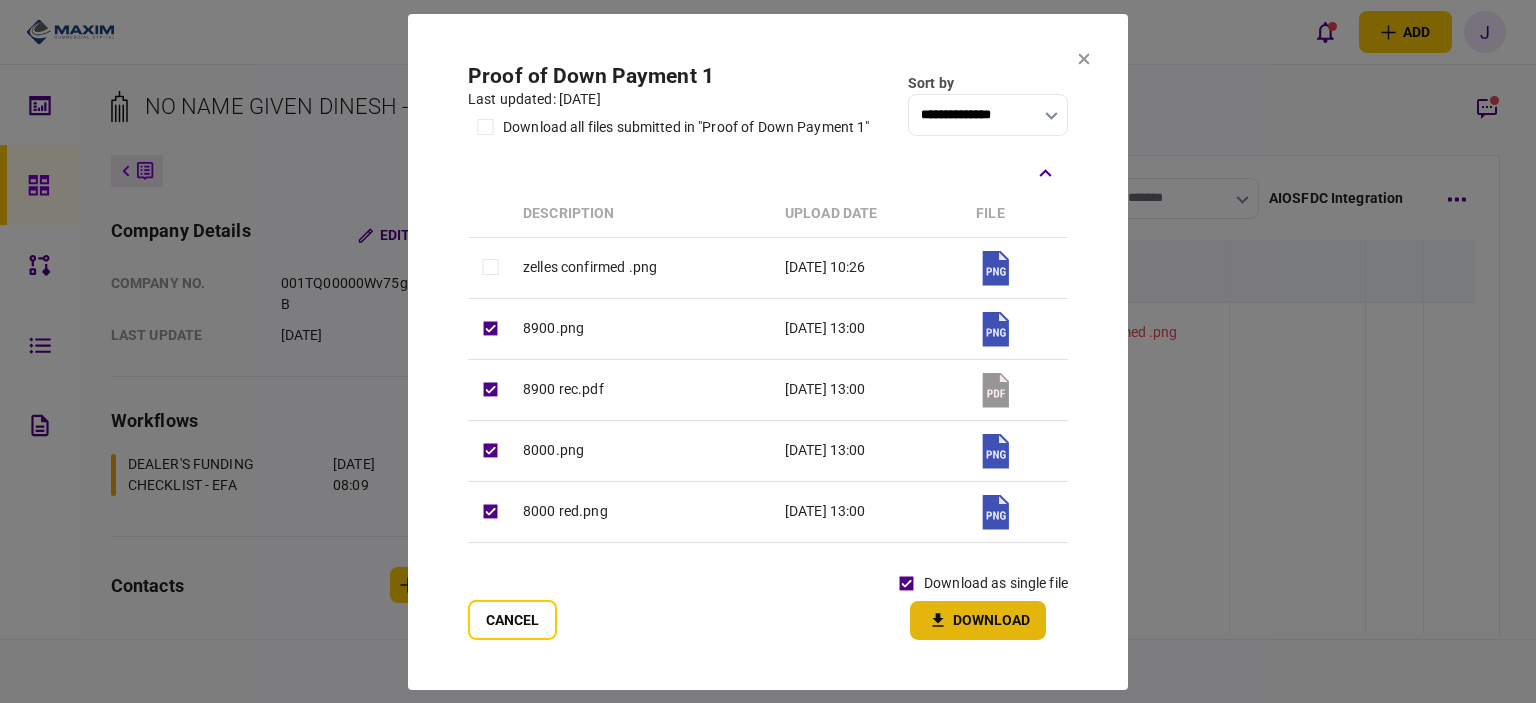 click on "Download" at bounding box center [978, 620] 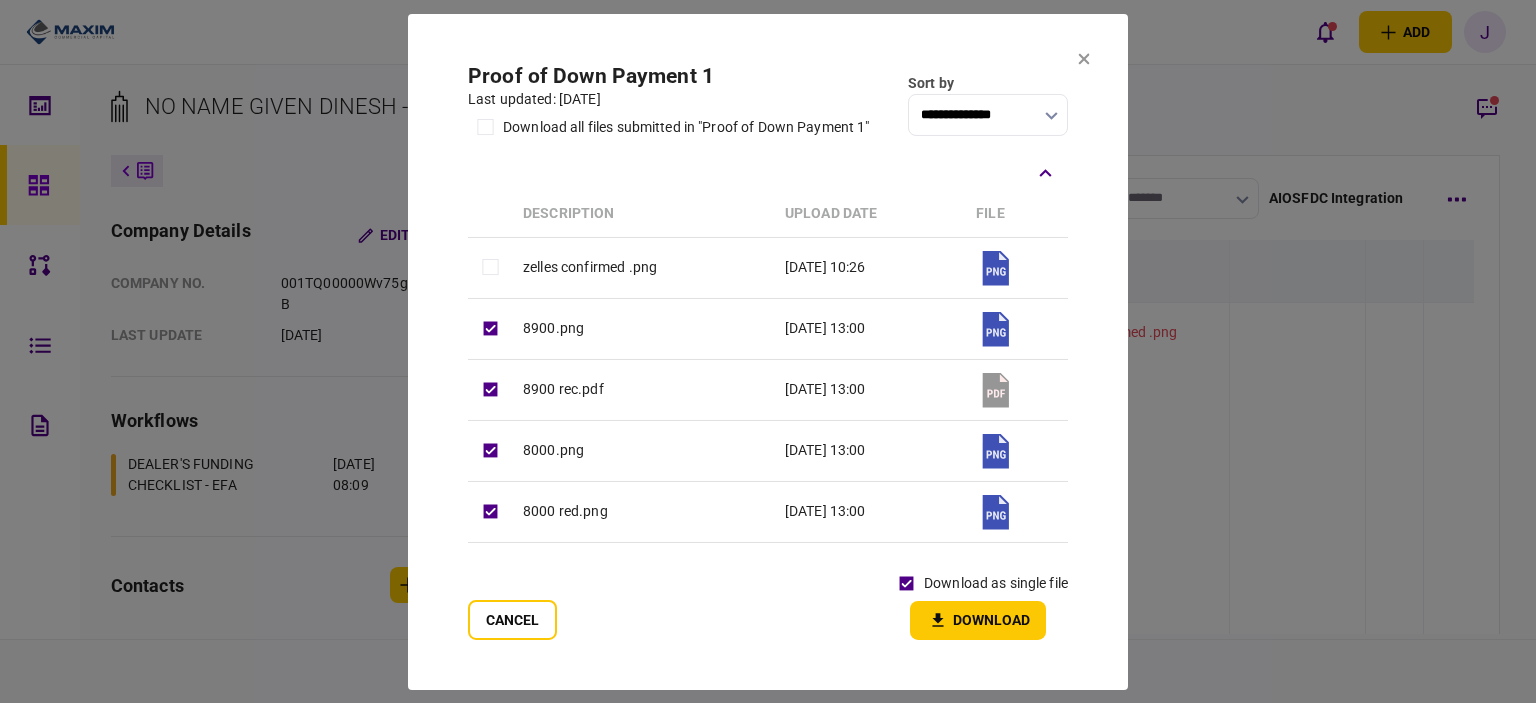 drag, startPoint x: 1084, startPoint y: 55, endPoint x: 1087, endPoint y: 76, distance: 21.213203 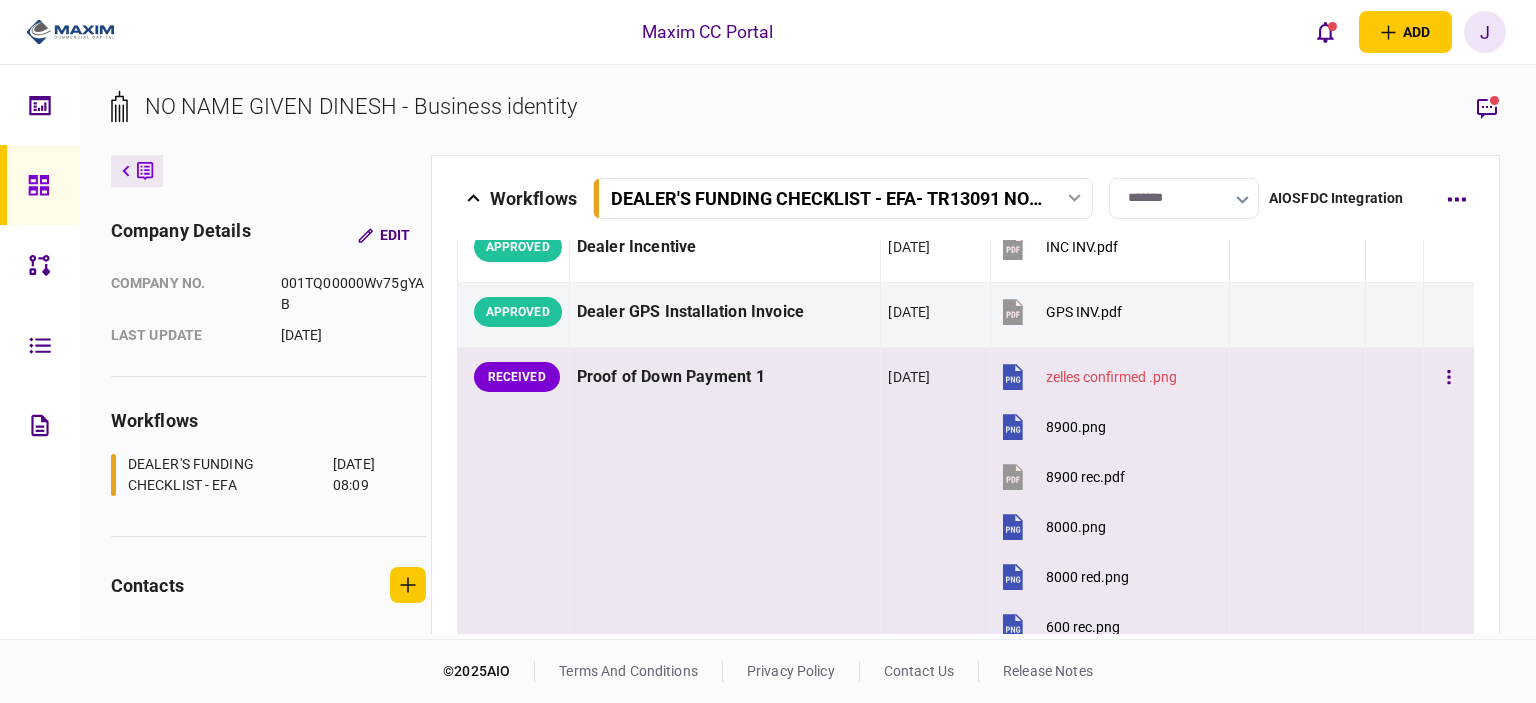 scroll, scrollTop: 1500, scrollLeft: 0, axis: vertical 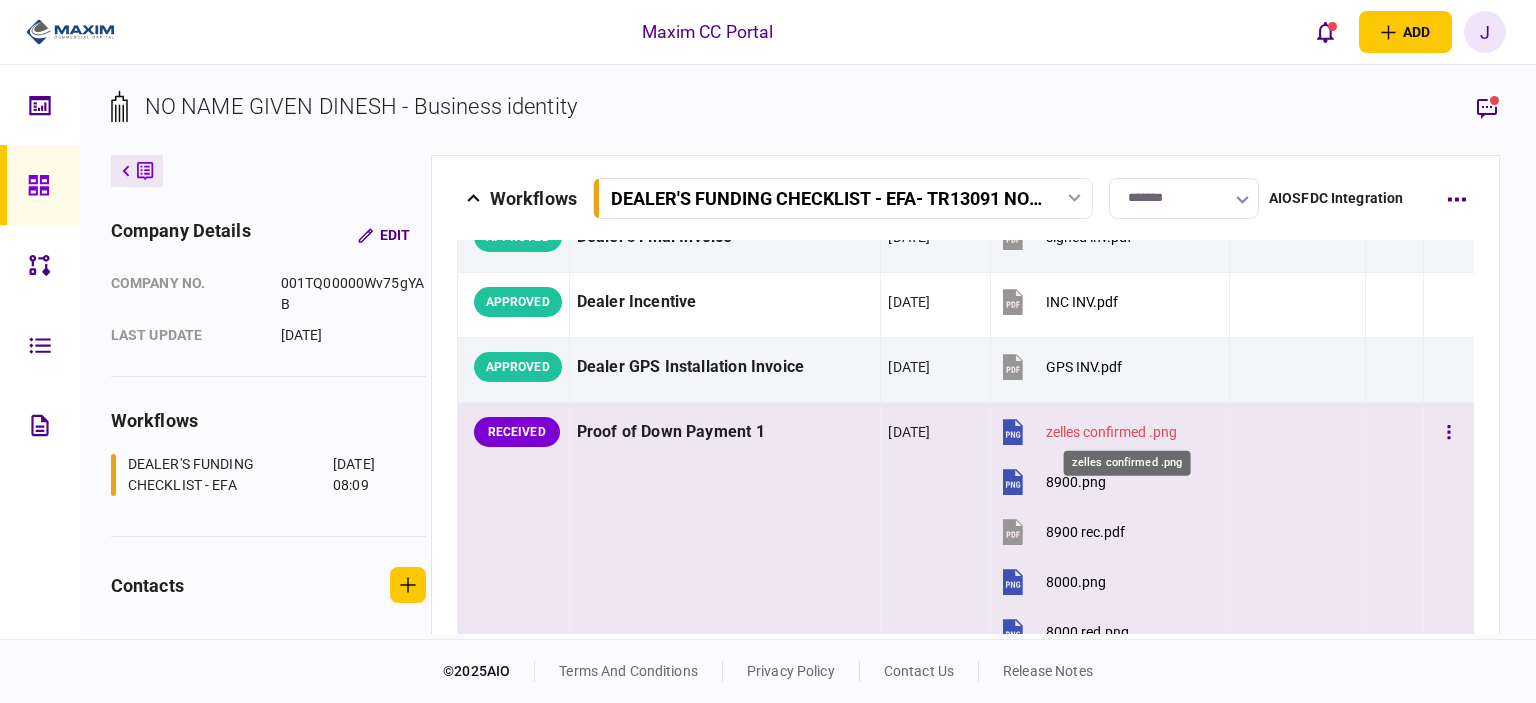 click on "zelles confirmed .png" at bounding box center (1111, 432) 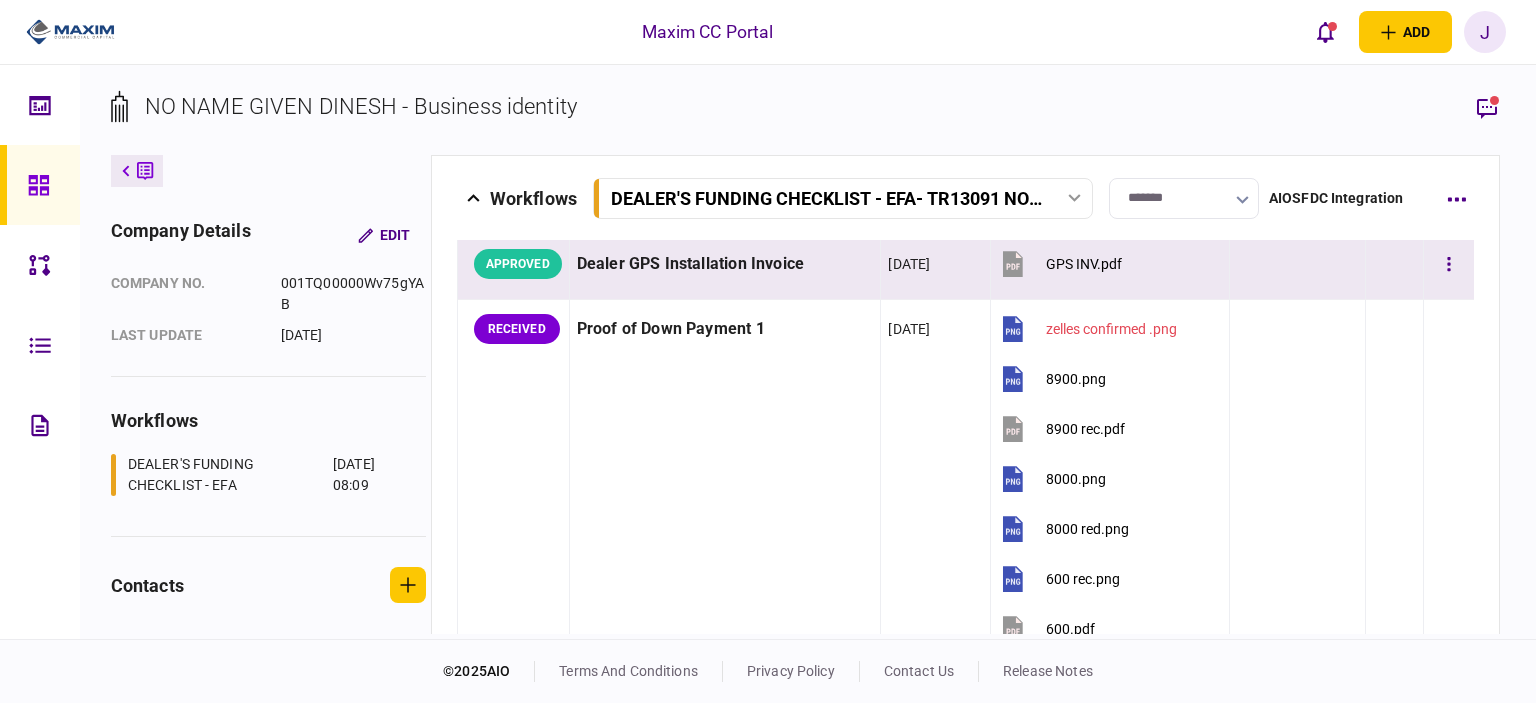 scroll, scrollTop: 1610, scrollLeft: 0, axis: vertical 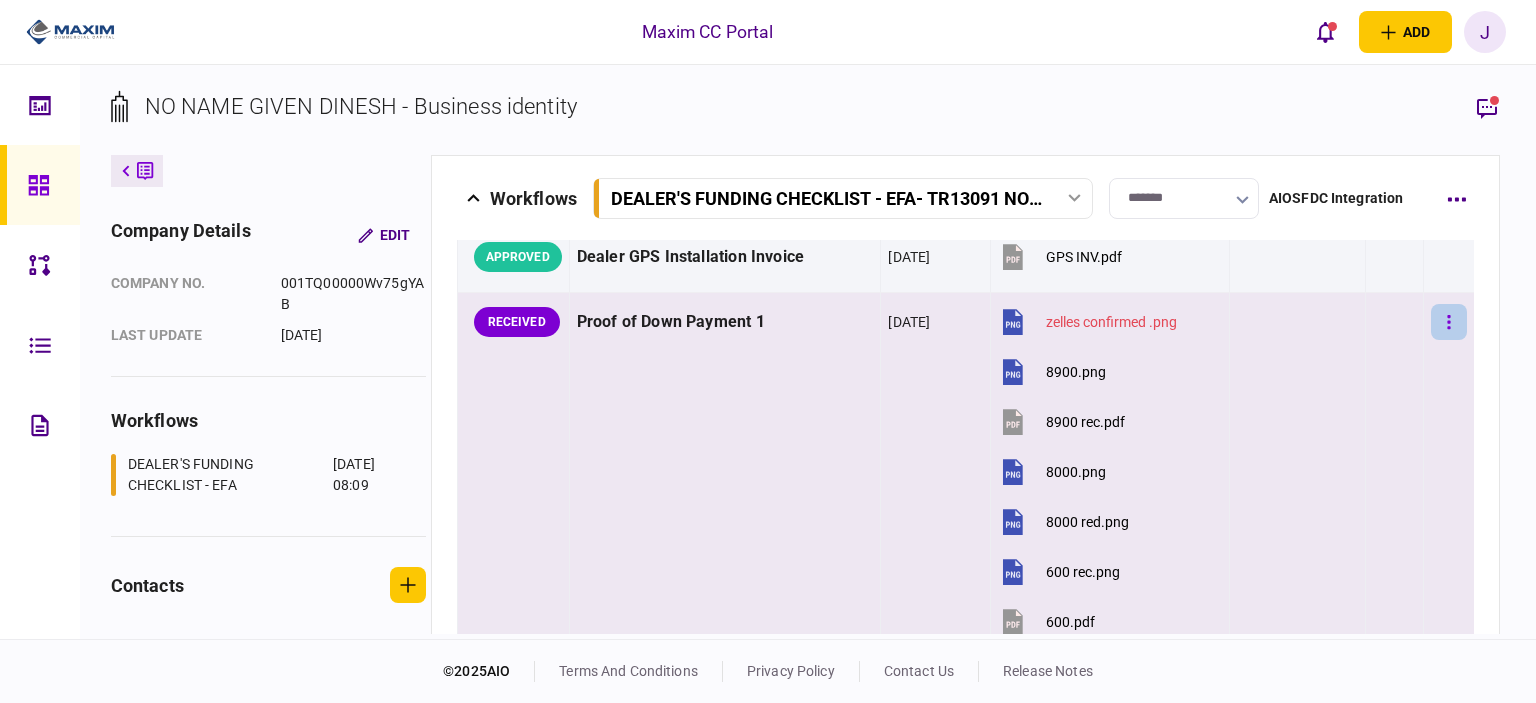 click at bounding box center (1449, 322) 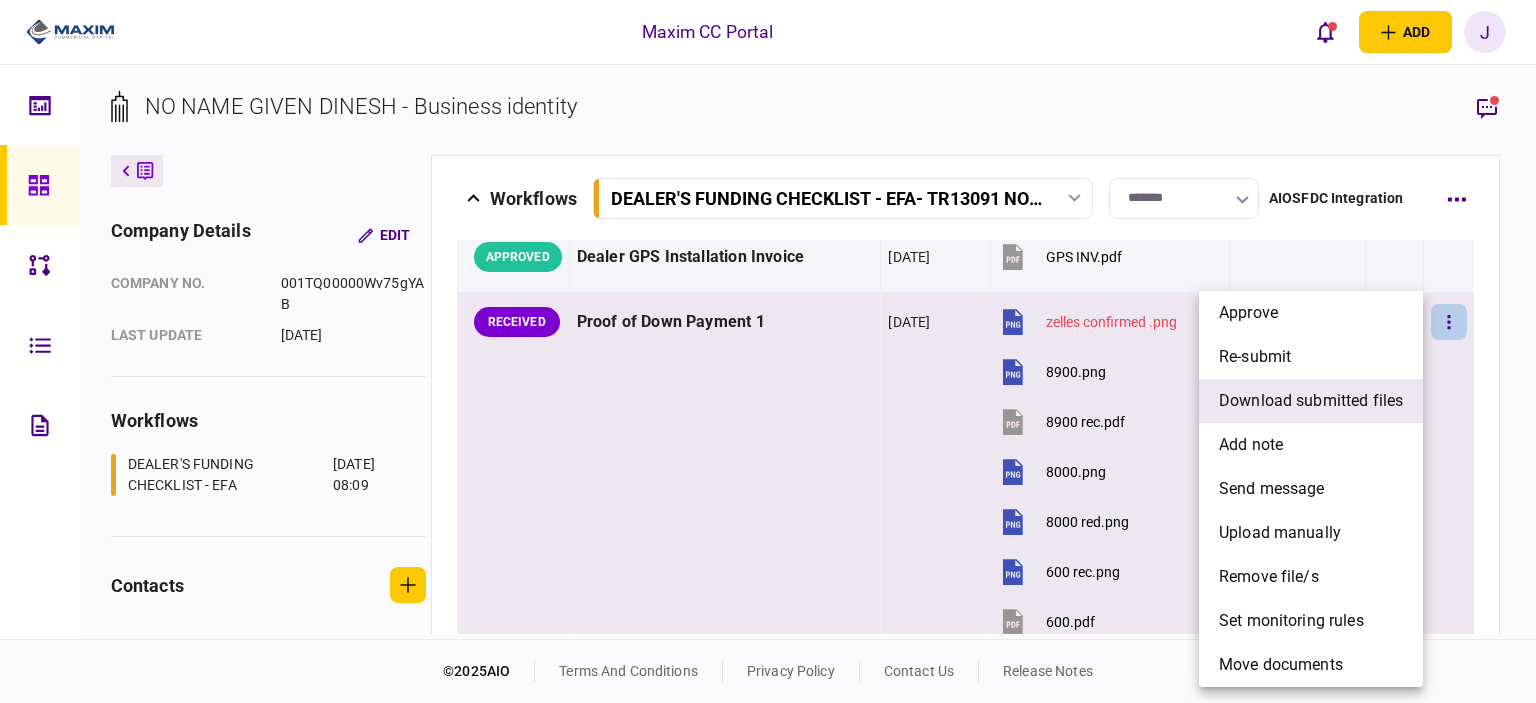 click on "download submitted files" at bounding box center [1311, 401] 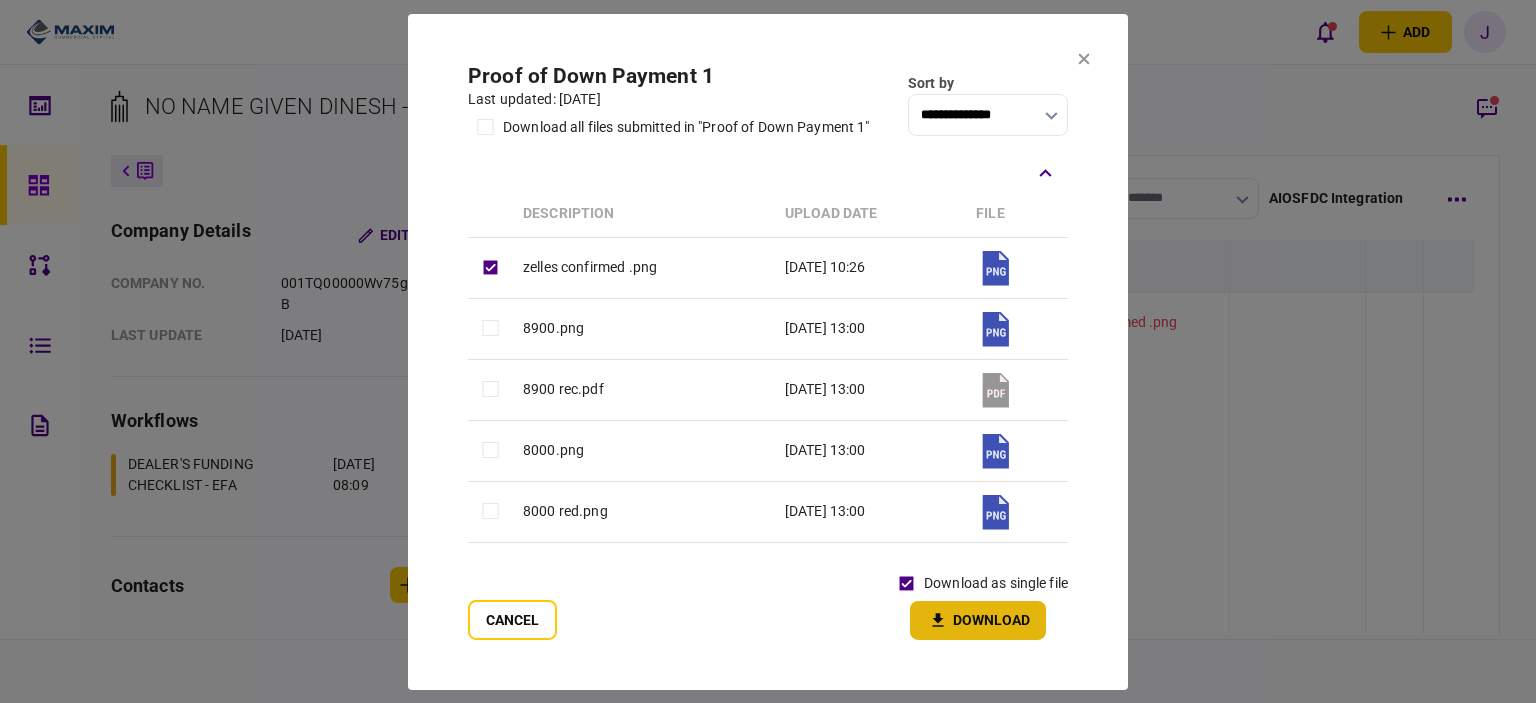 click on "Download" at bounding box center [978, 620] 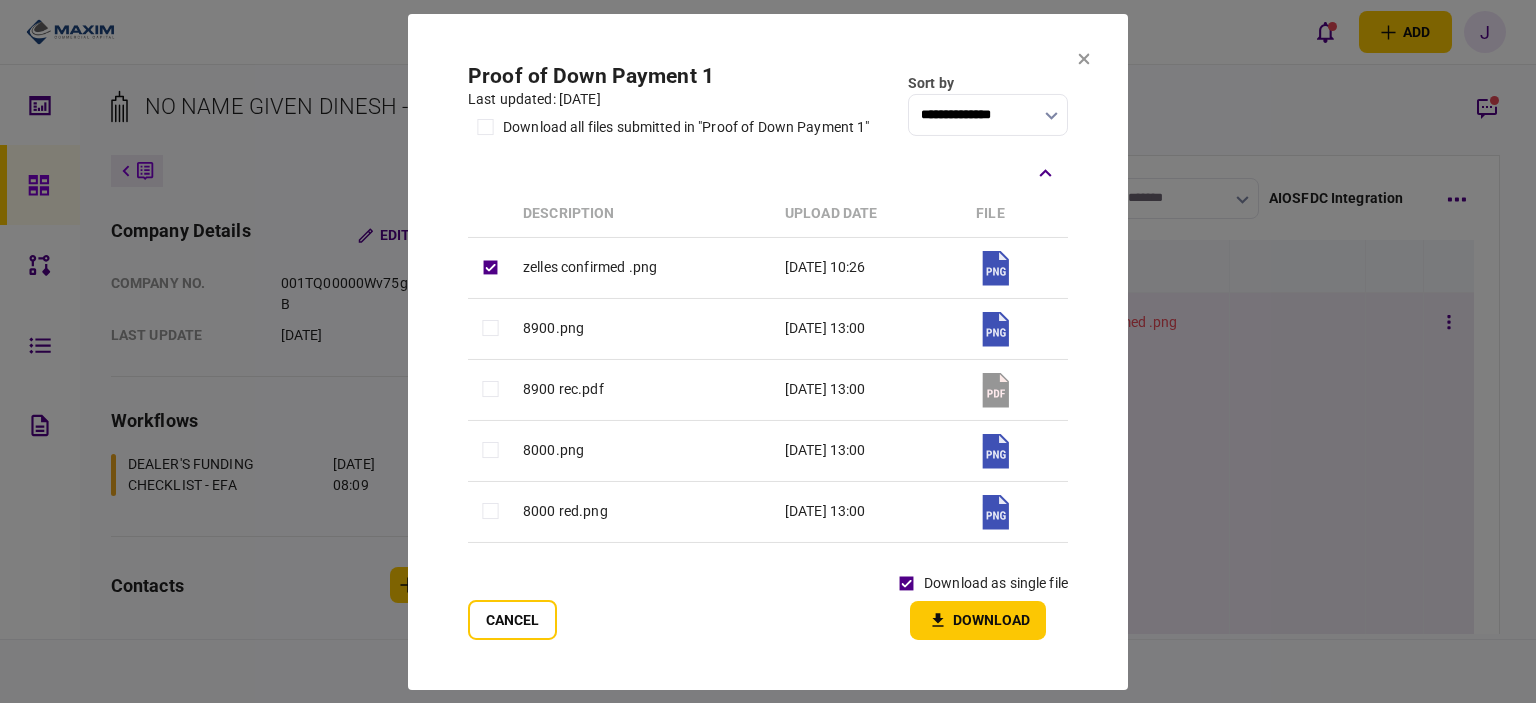 drag, startPoint x: 512, startPoint y: 631, endPoint x: 519, endPoint y: 617, distance: 15.652476 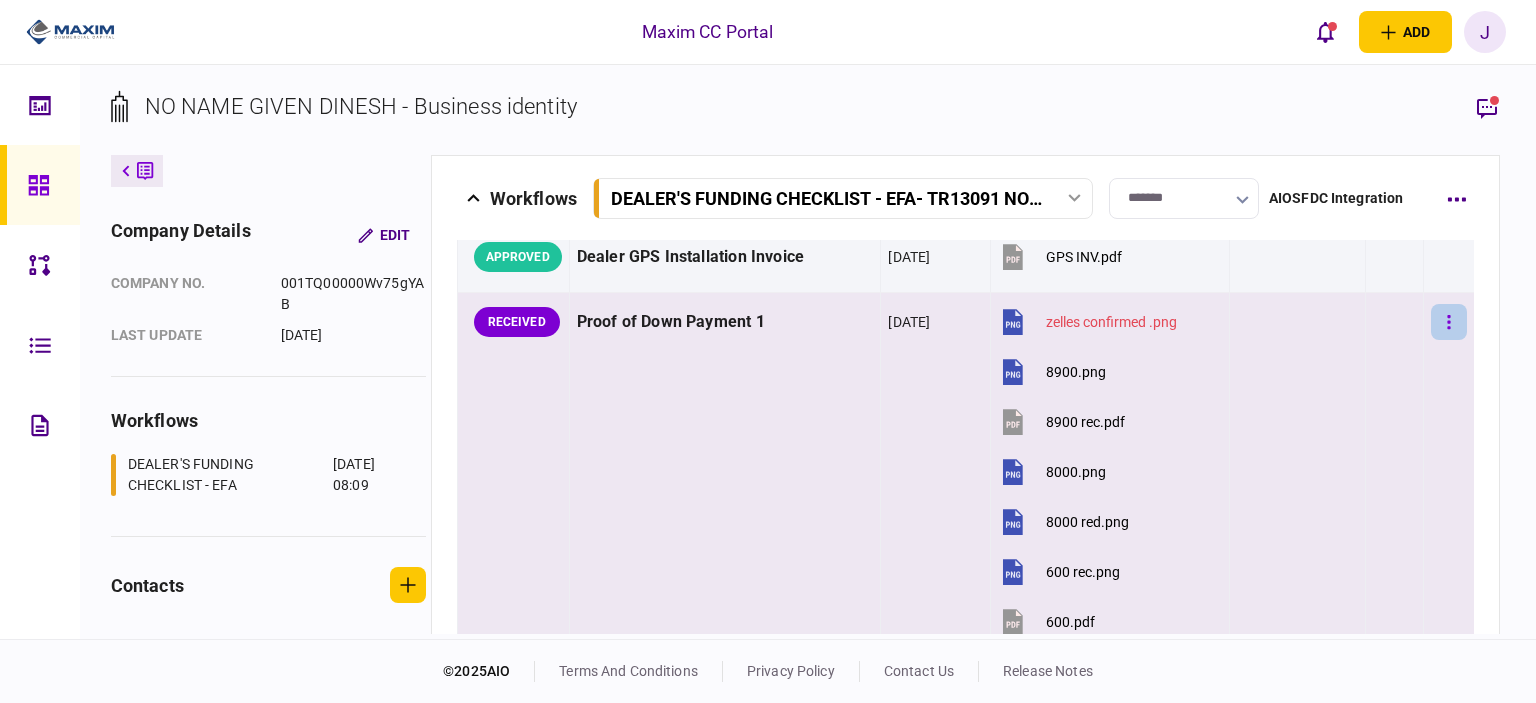 click at bounding box center (1449, 322) 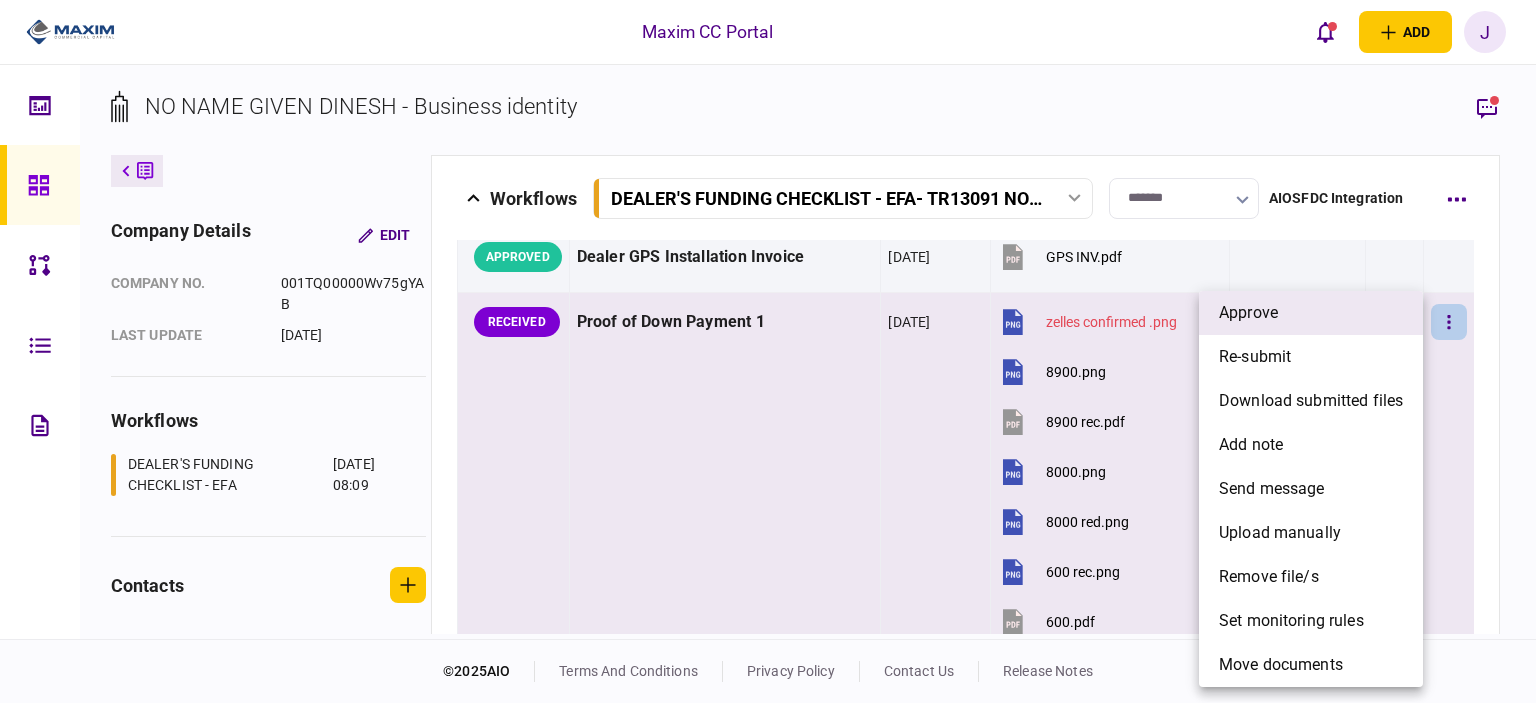 click on "approve" at bounding box center (1311, 313) 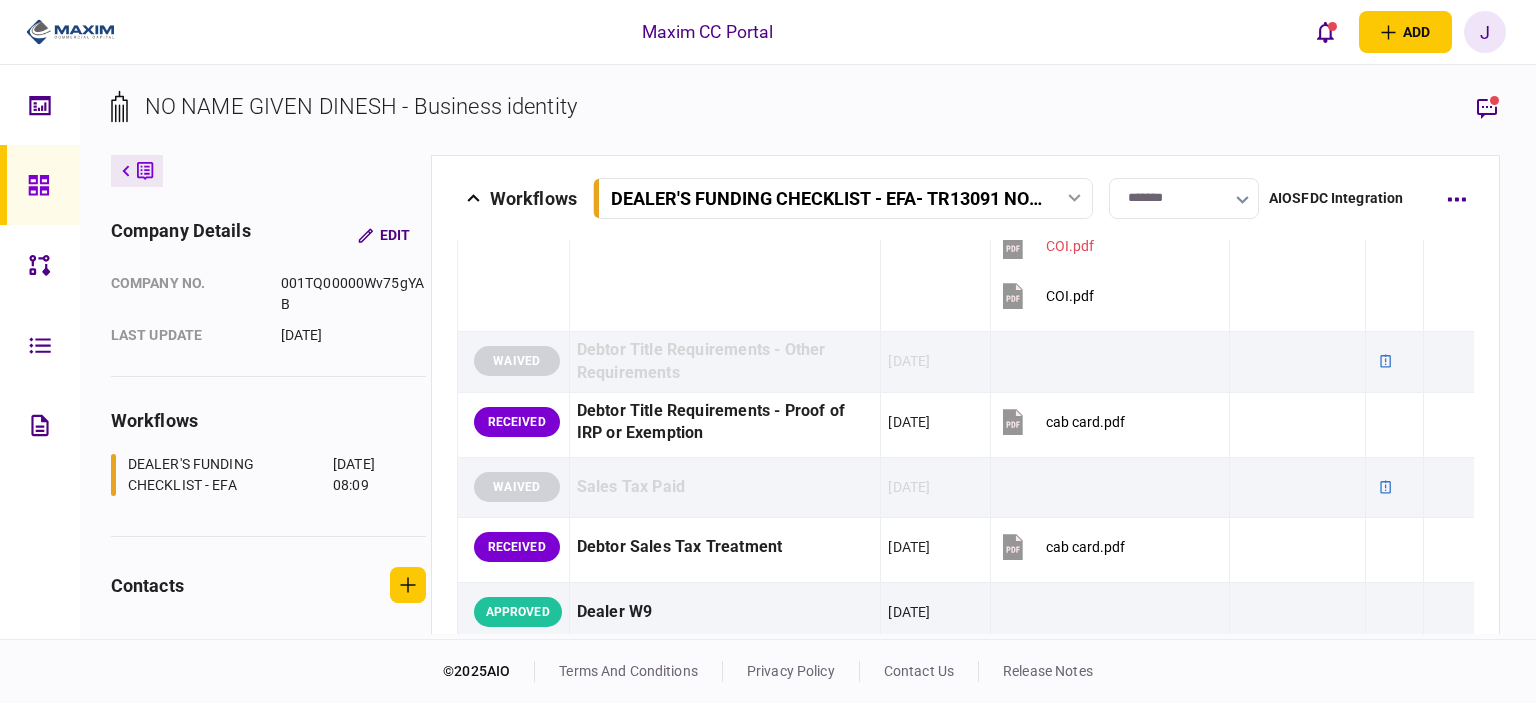 scroll, scrollTop: 1100, scrollLeft: 0, axis: vertical 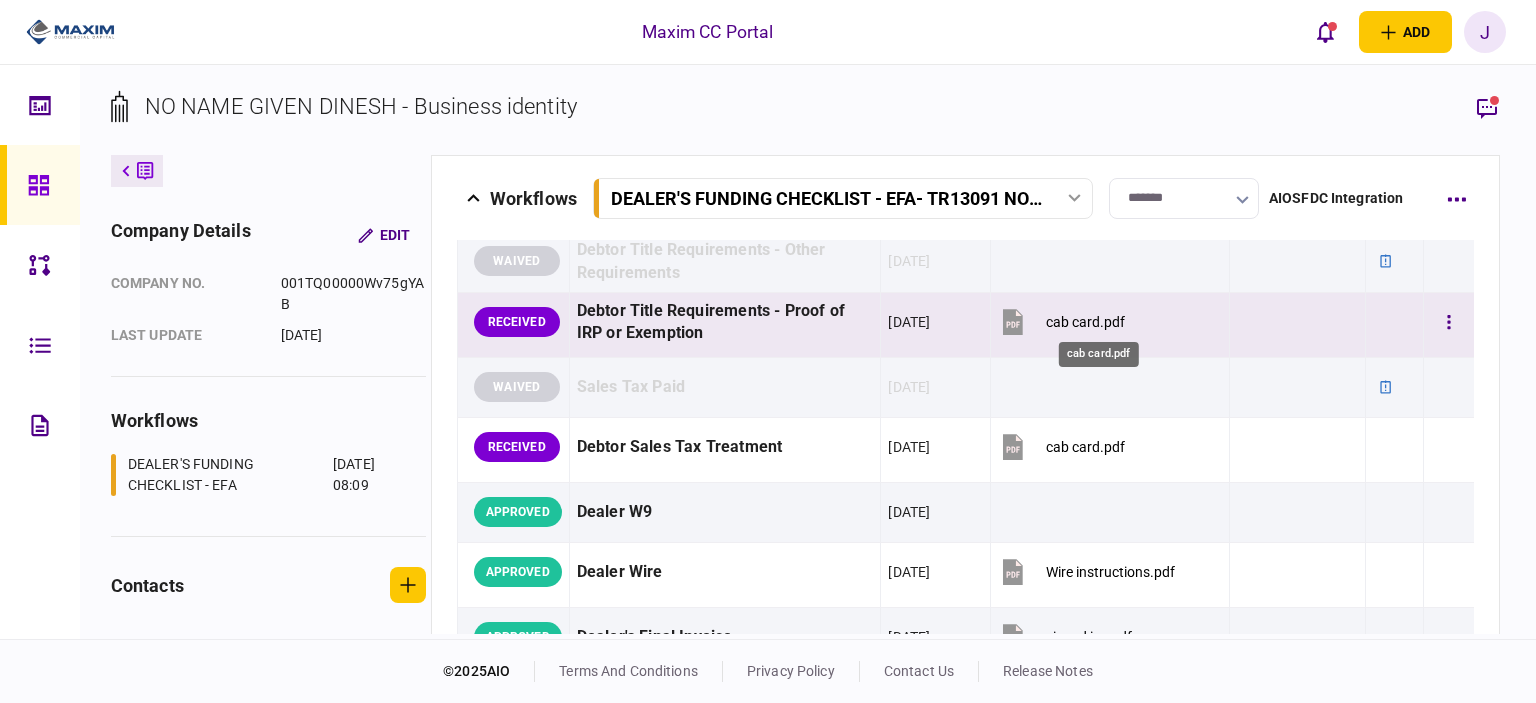 click on "cab card.pdf" at bounding box center [1085, 322] 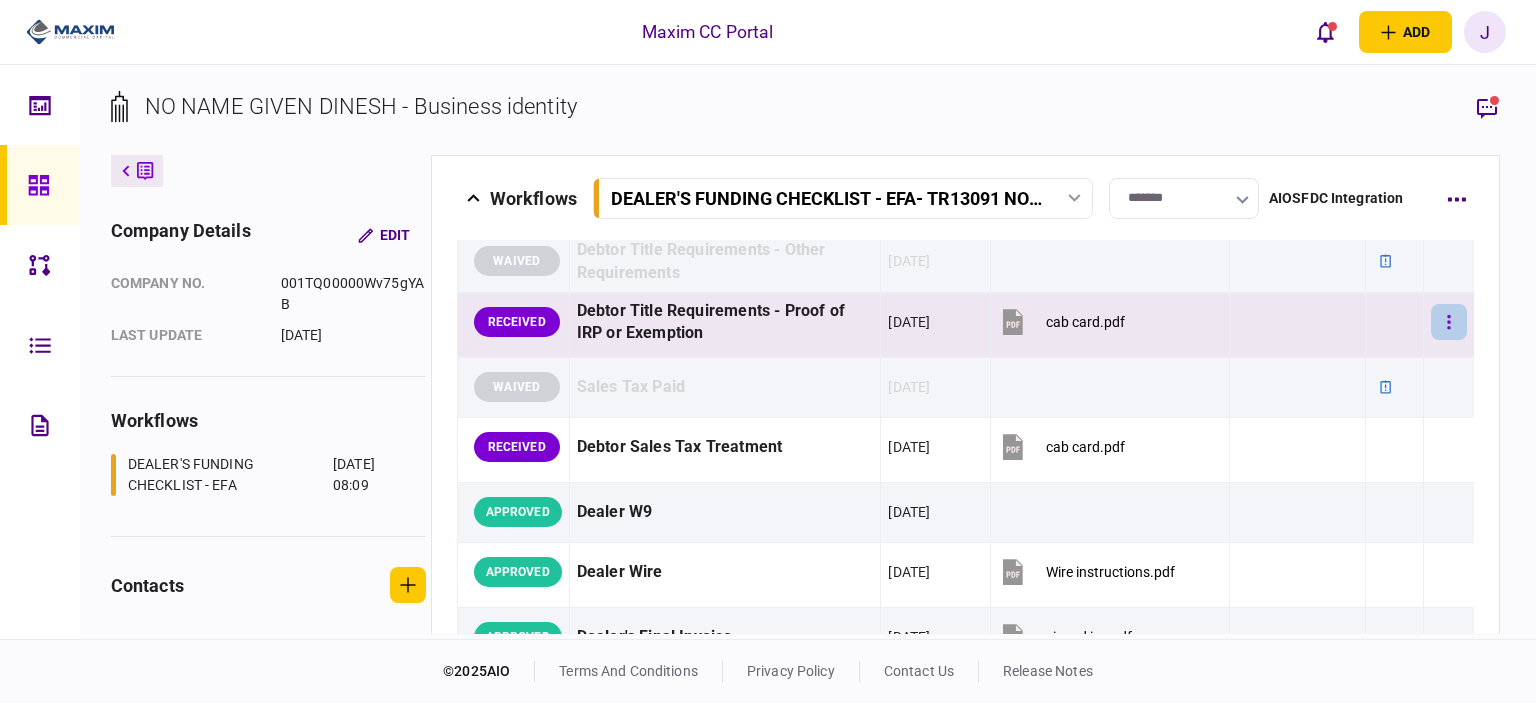click at bounding box center (1449, 322) 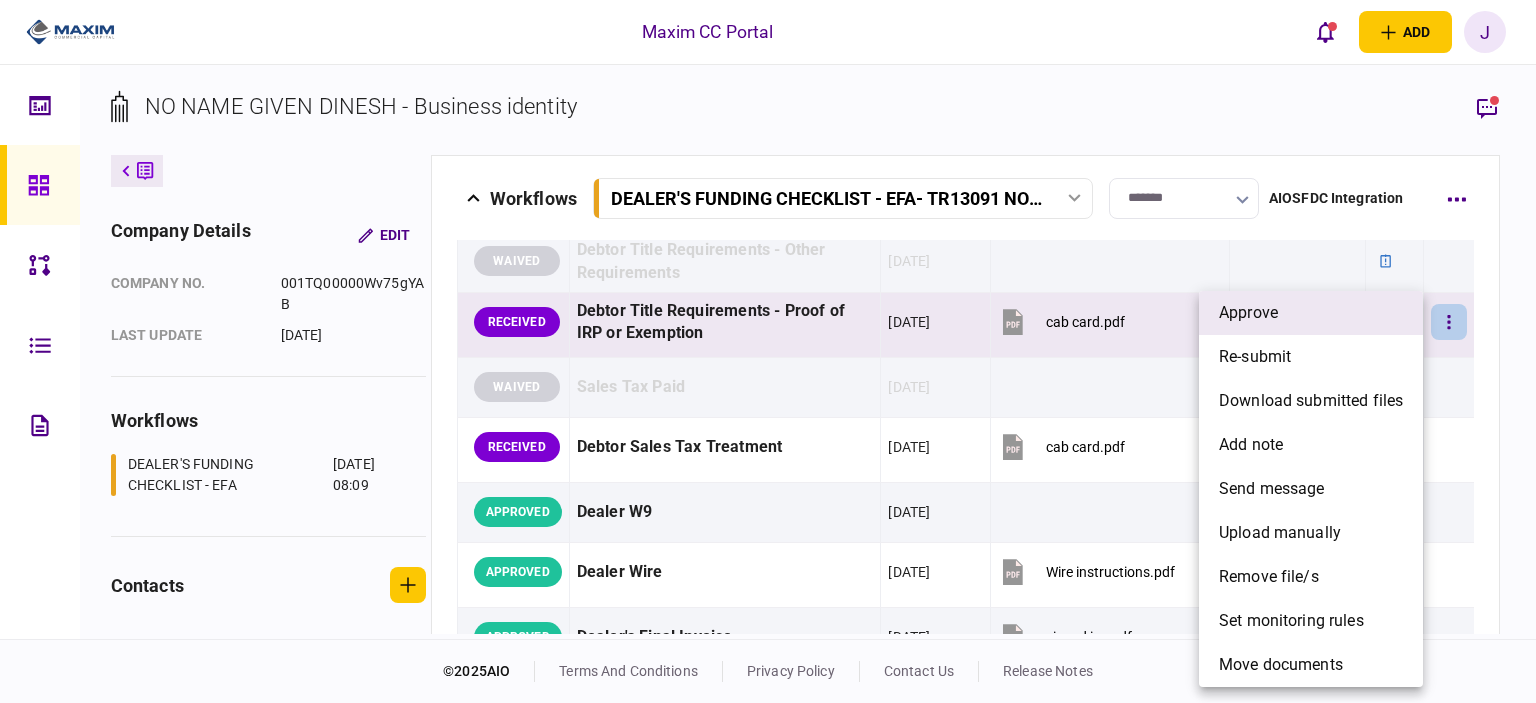 click on "approve" at bounding box center [1311, 313] 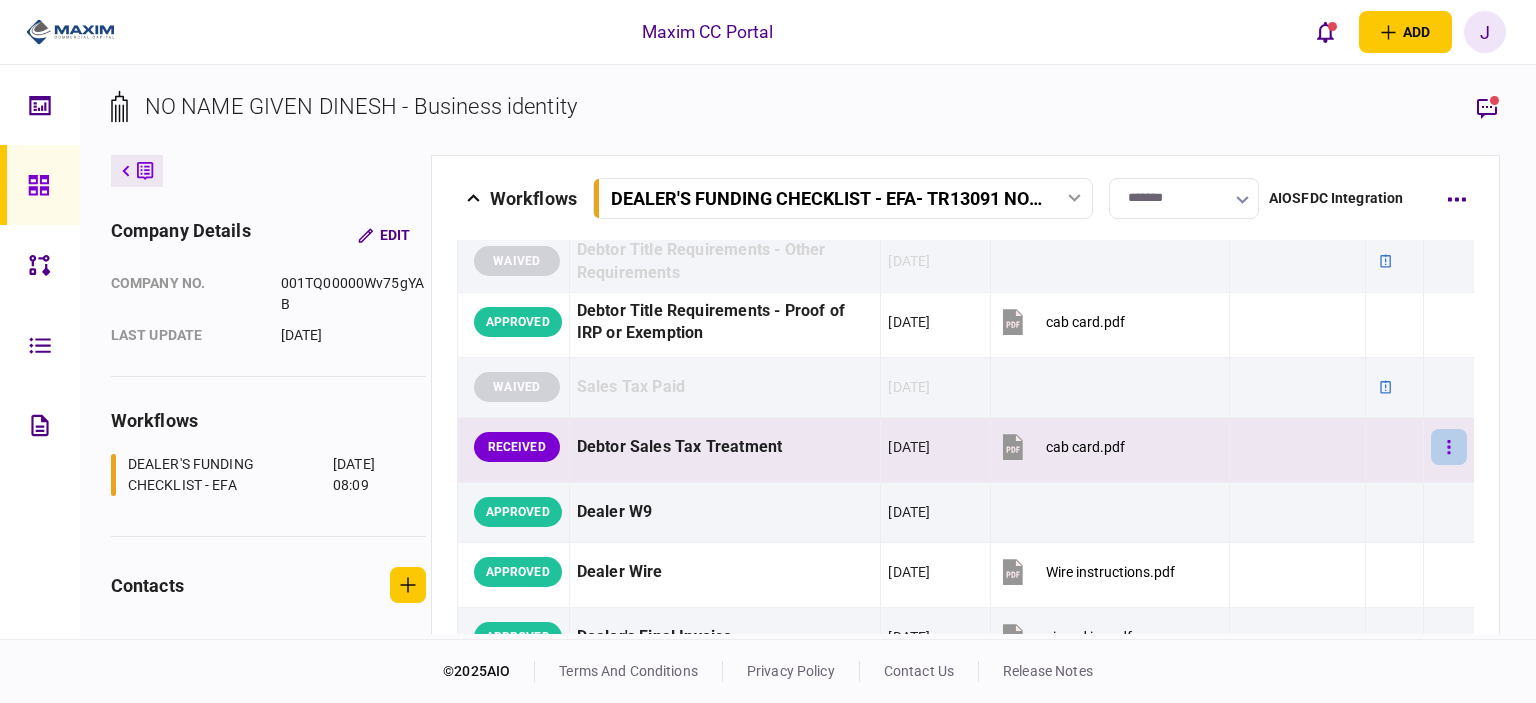 click at bounding box center (1449, 447) 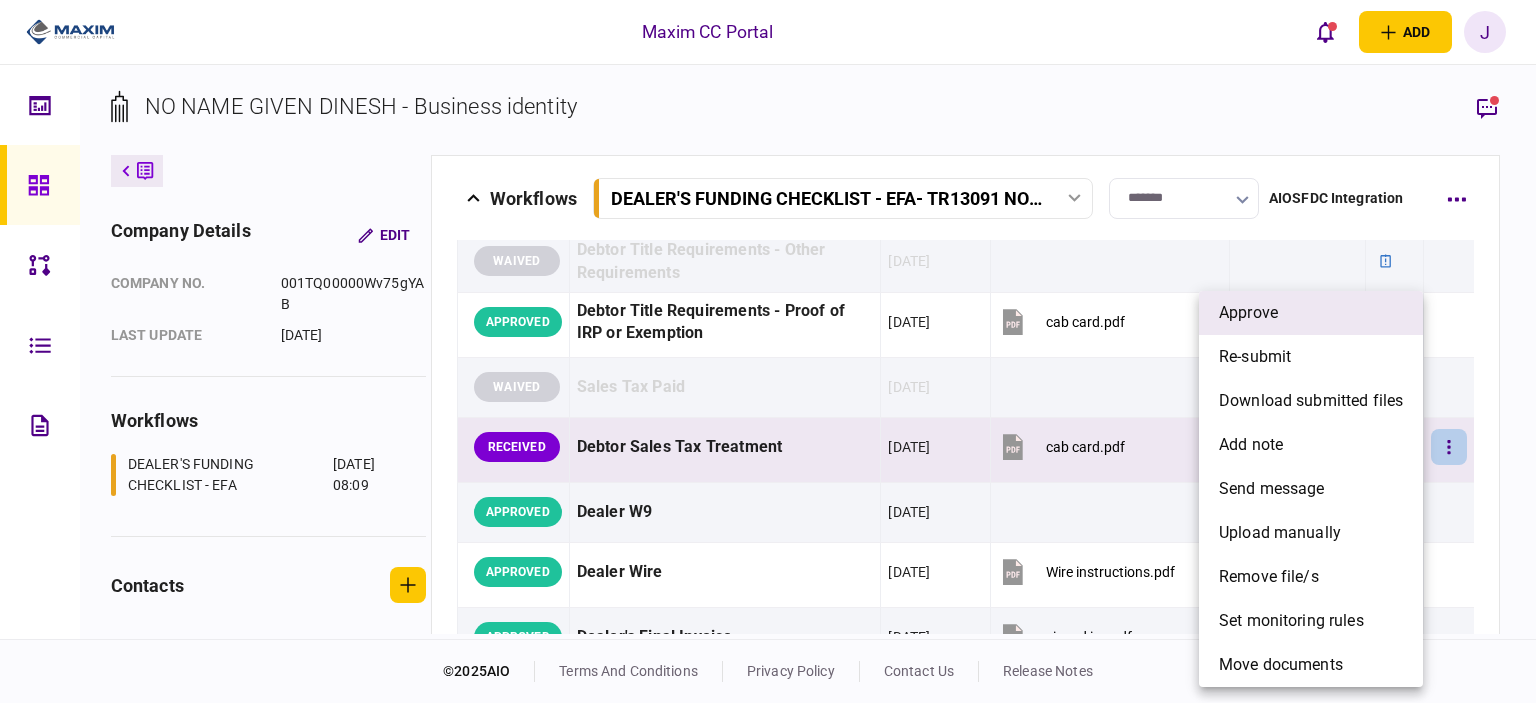 click on "approve" at bounding box center (1311, 313) 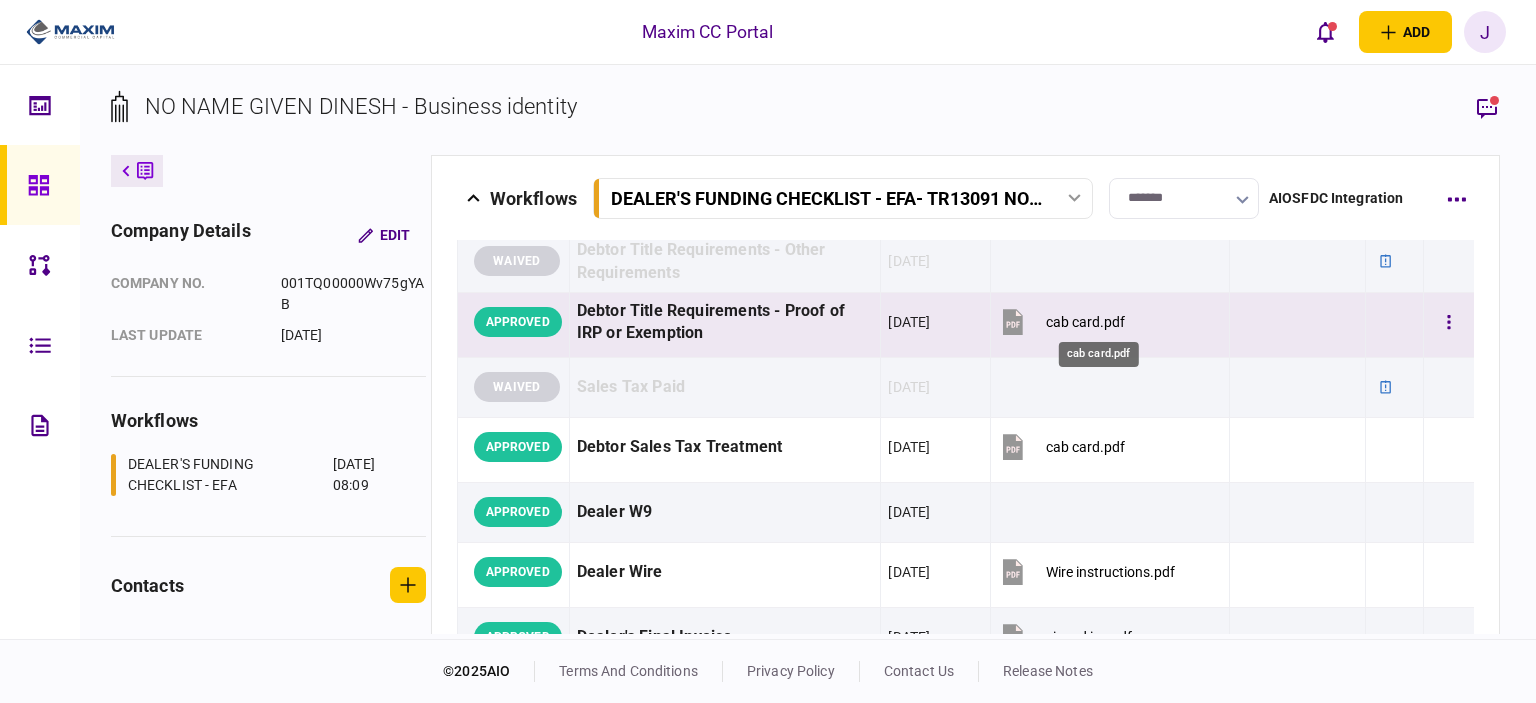 click on "cab card.pdf" at bounding box center (1085, 322) 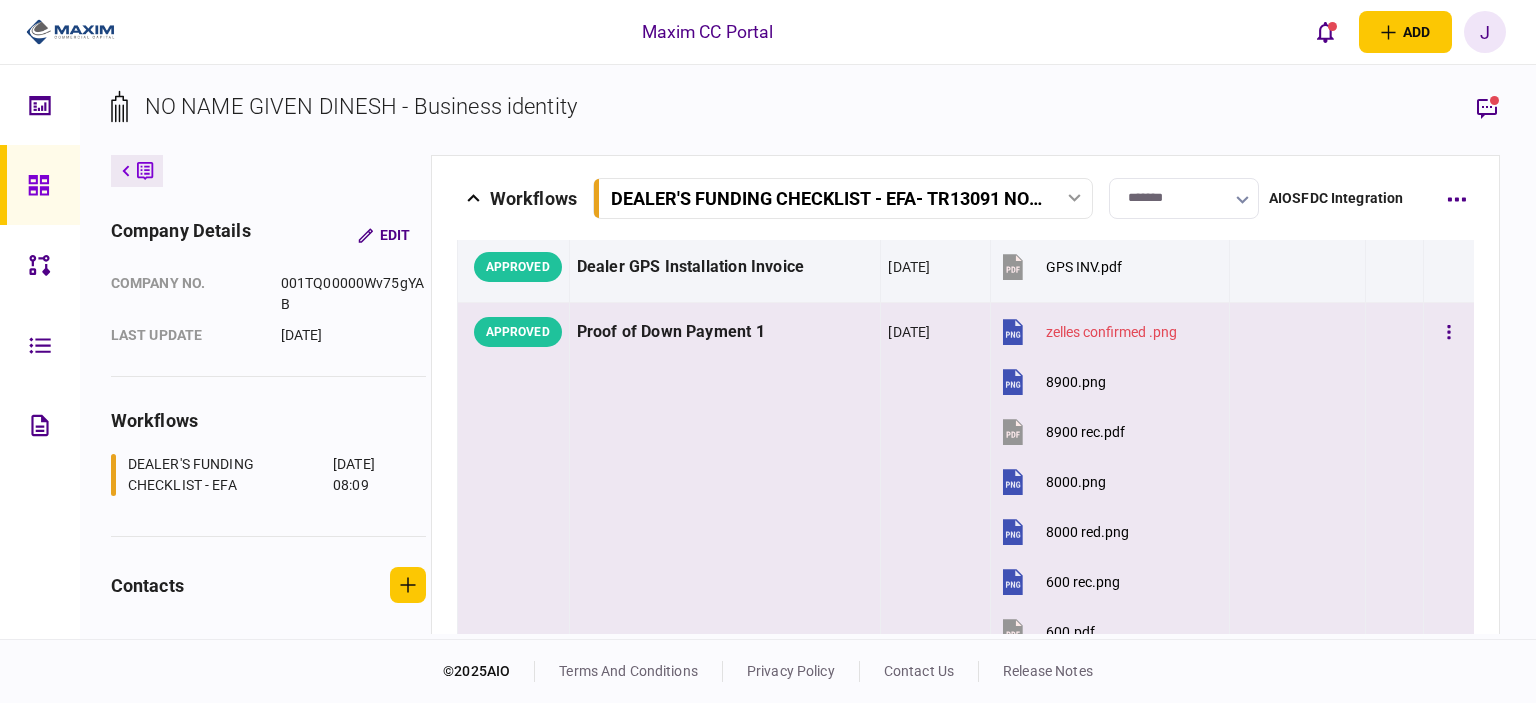 scroll, scrollTop: 2200, scrollLeft: 0, axis: vertical 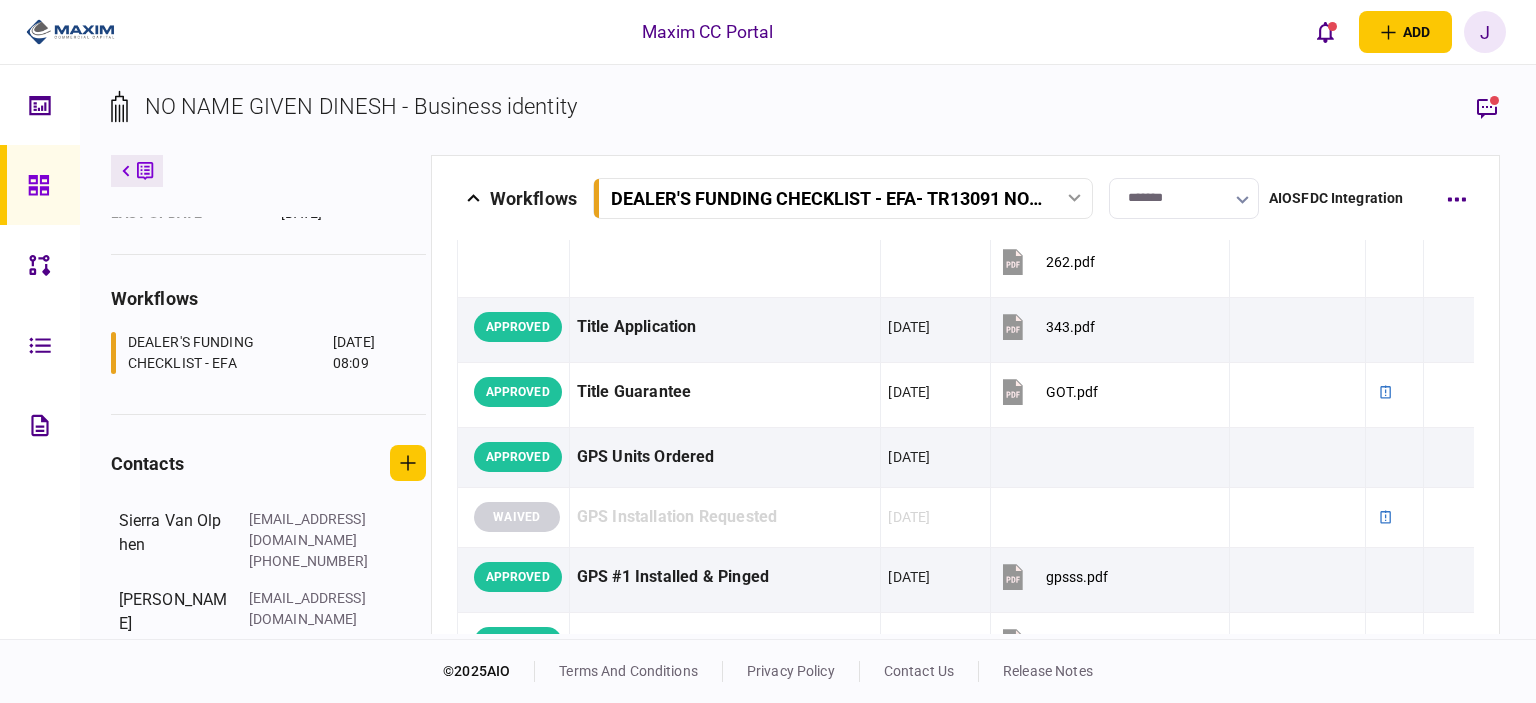 click 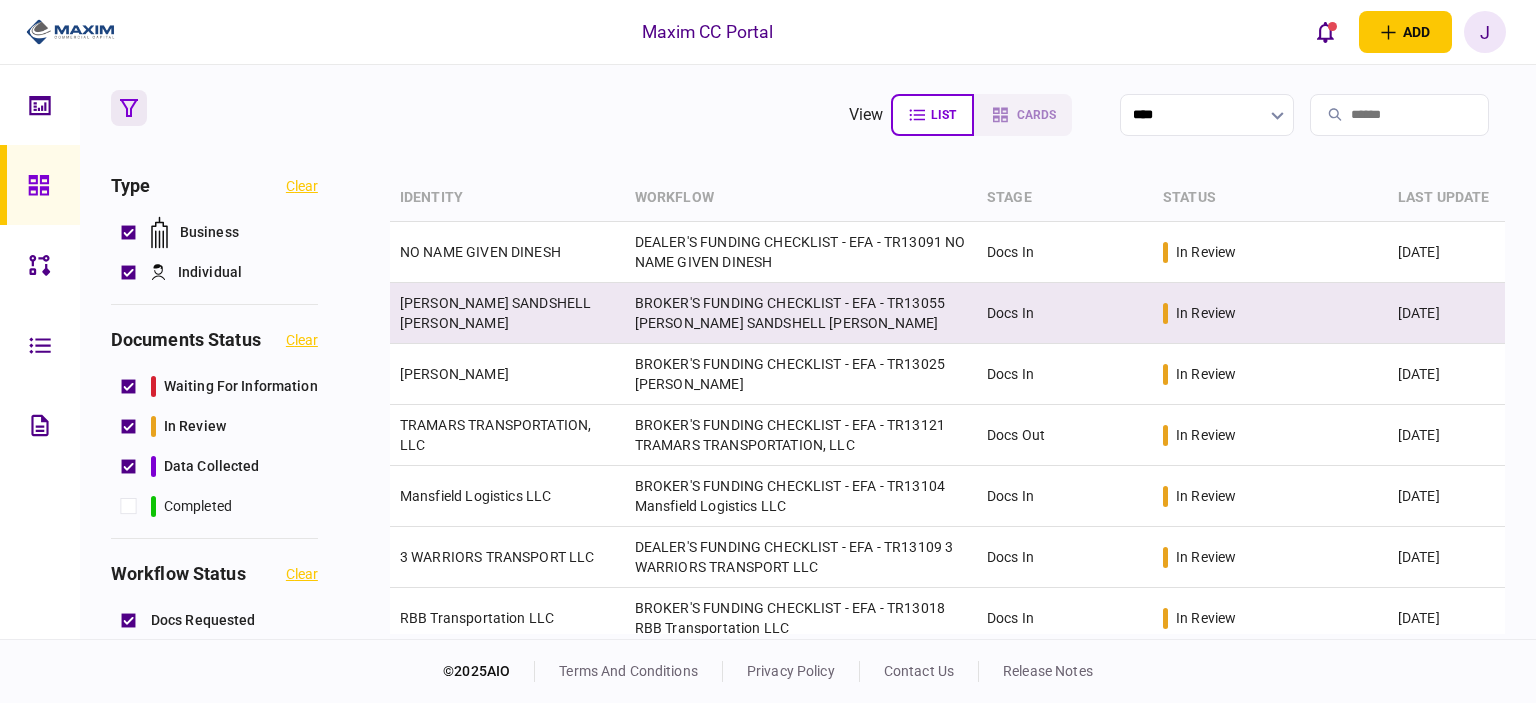 click on "[PERSON_NAME] SANDSHELL [PERSON_NAME]" at bounding box center (495, 313) 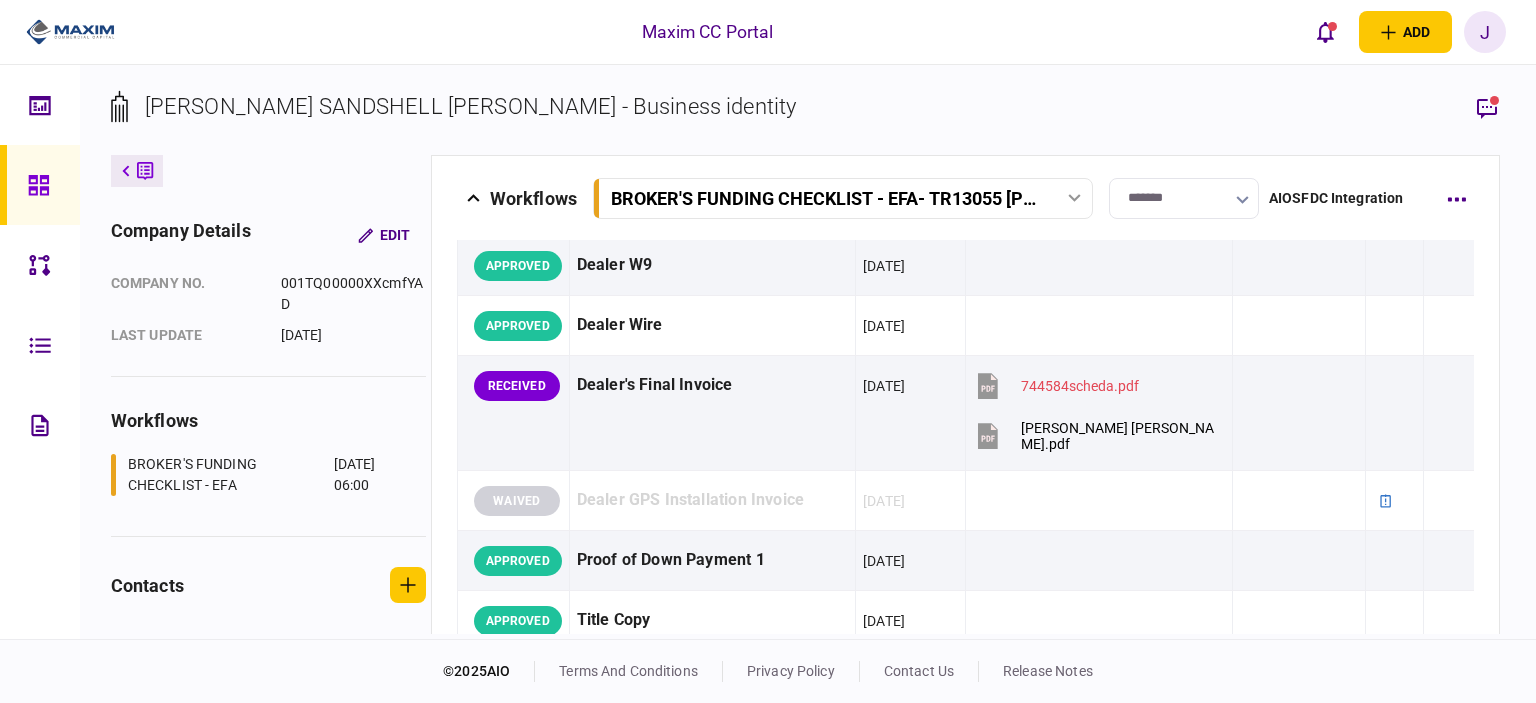 scroll, scrollTop: 1000, scrollLeft: 0, axis: vertical 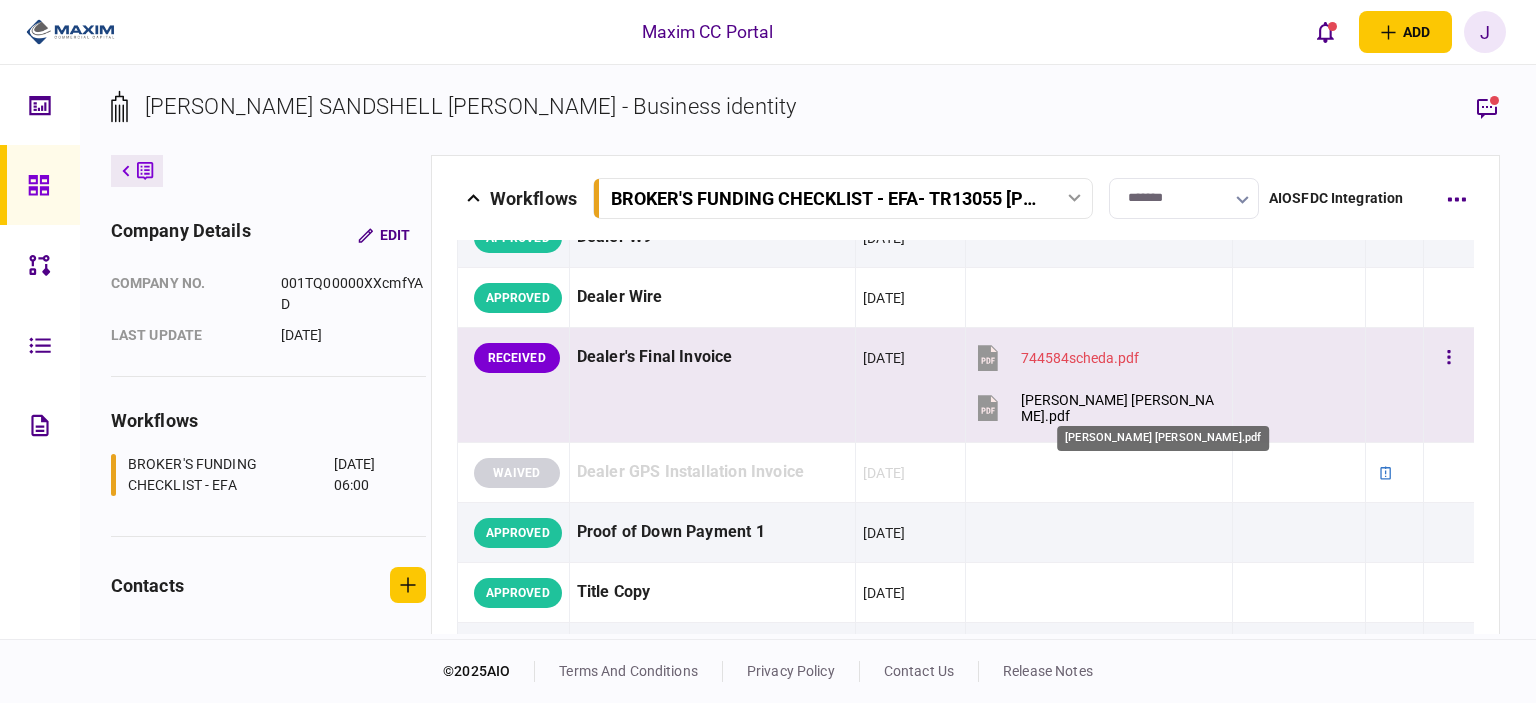 click on "ray herbert bos.pdf" at bounding box center [1118, 408] 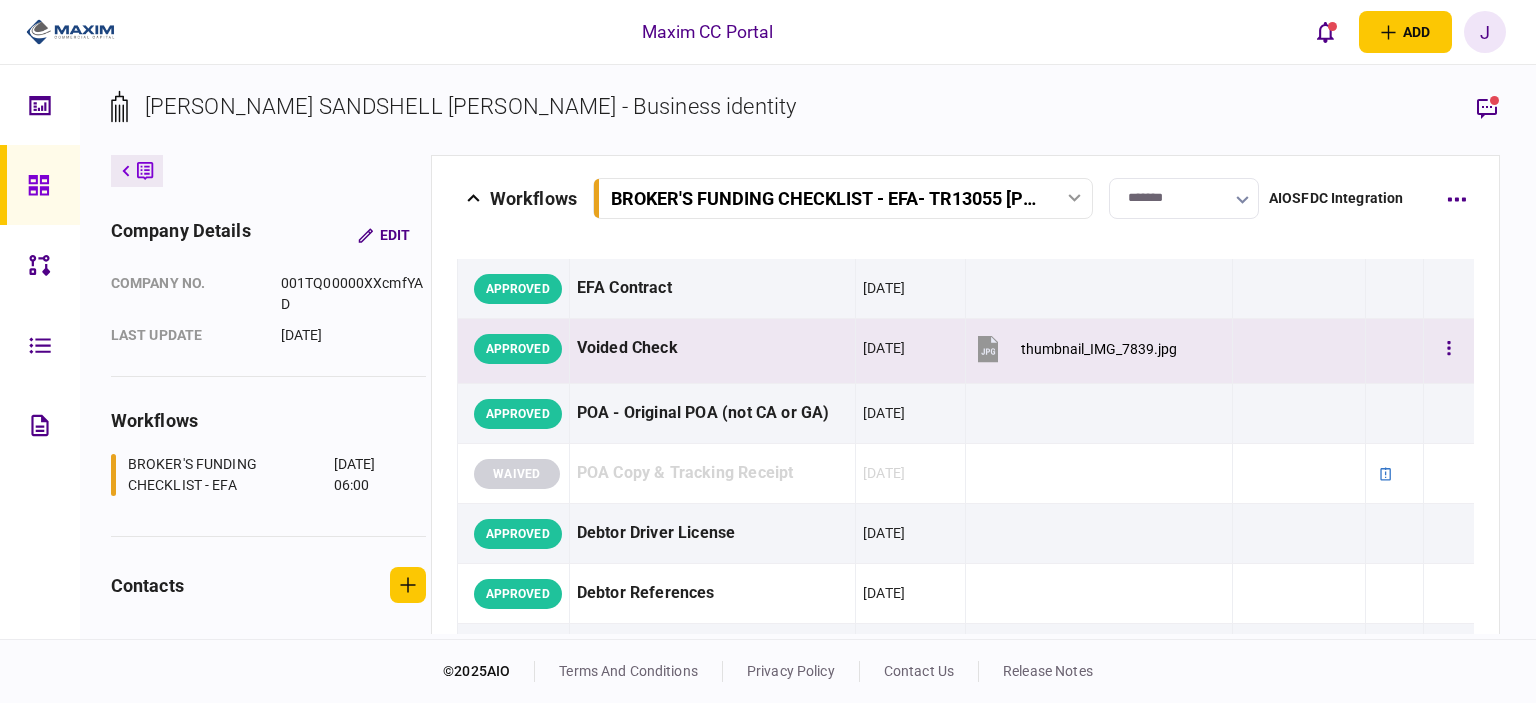 scroll, scrollTop: 0, scrollLeft: 0, axis: both 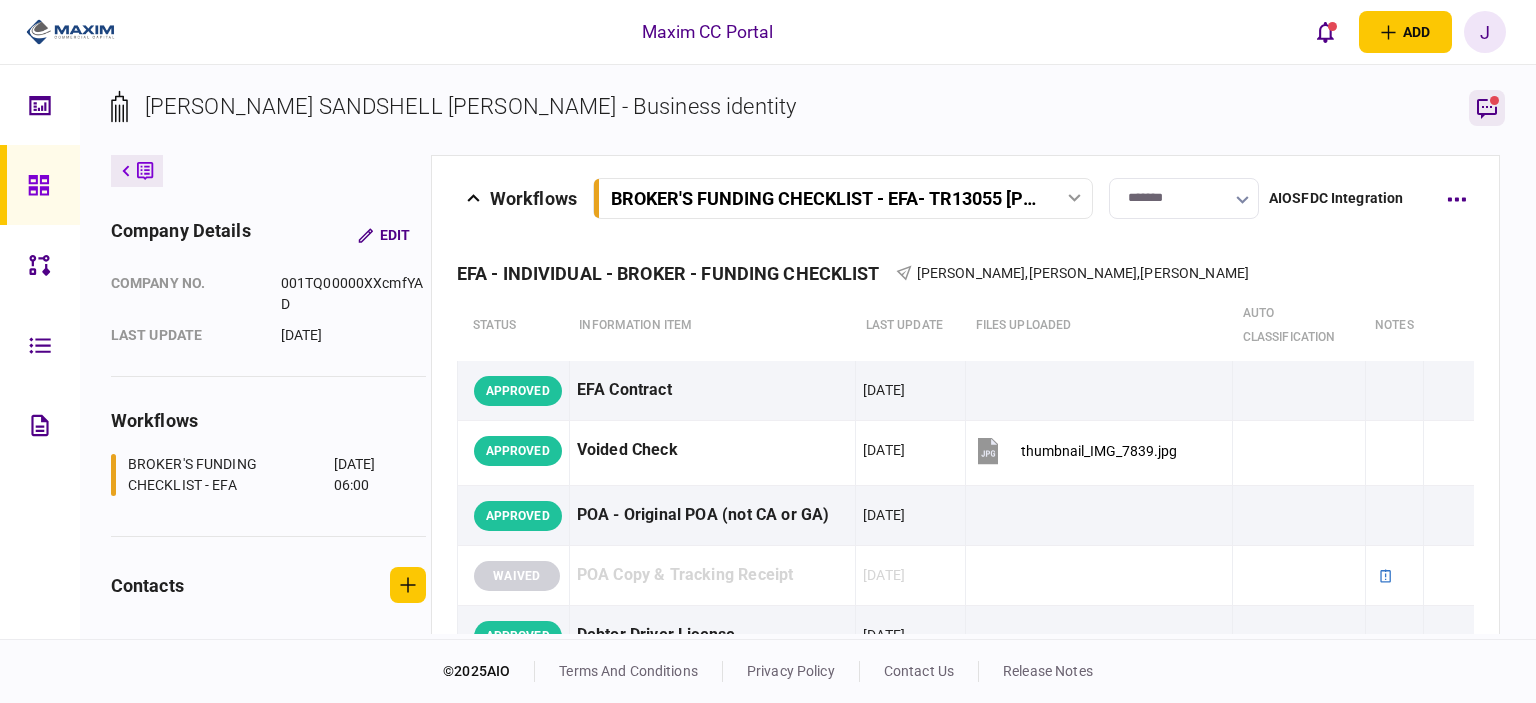 click 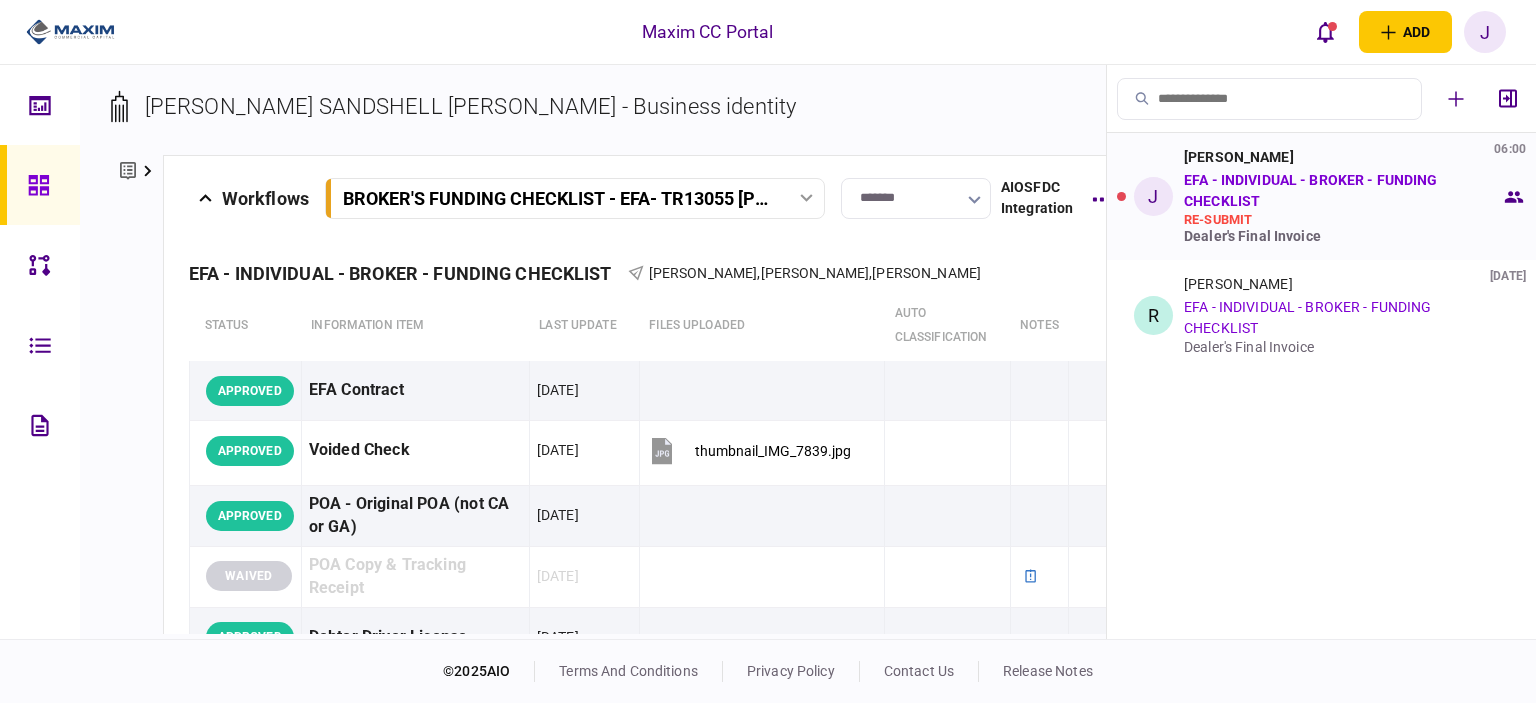 click on "Justin Berard 06:00 EFA - INDIVIDUAL - BROKER - FUNDING CHECKLIST re-submit Dealer's Final Invoice" at bounding box center [1342, 196] 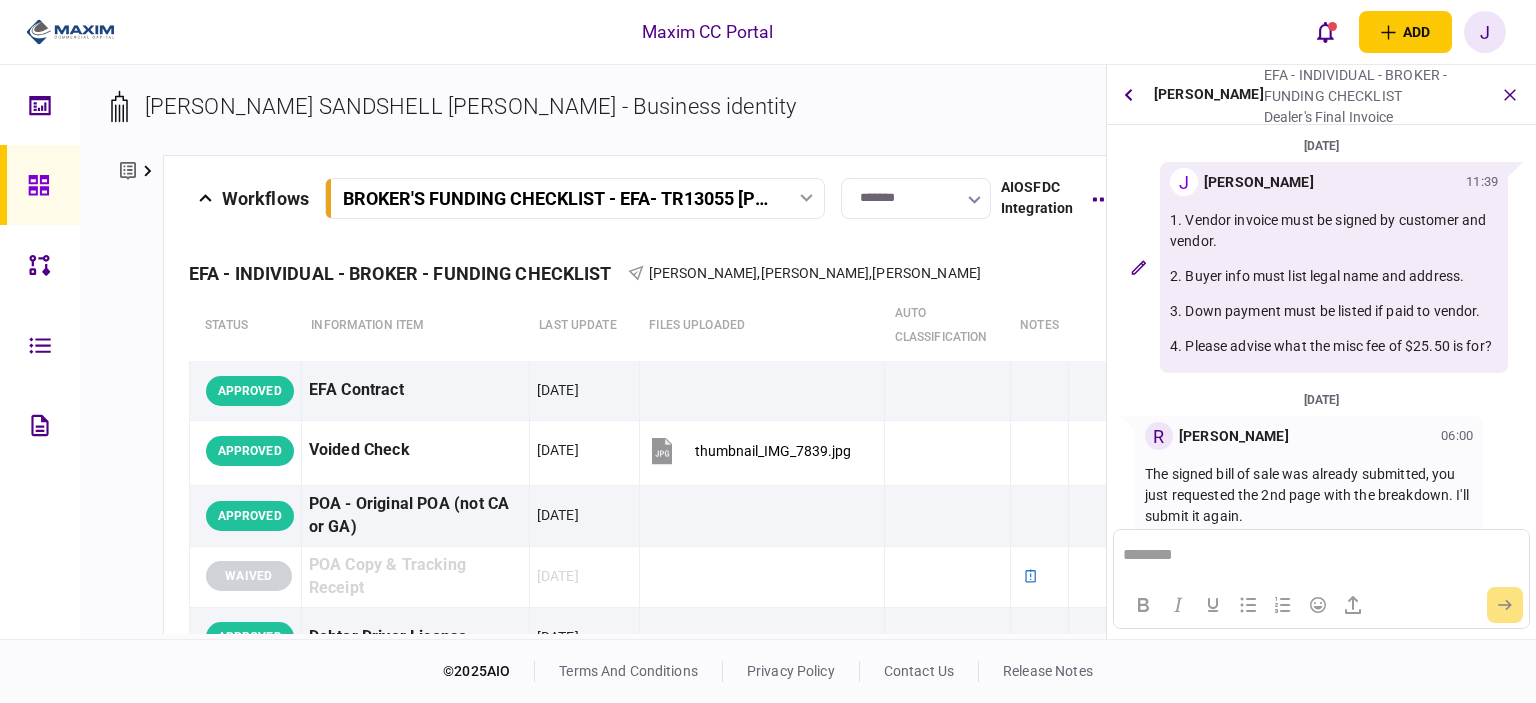 scroll, scrollTop: 0, scrollLeft: 0, axis: both 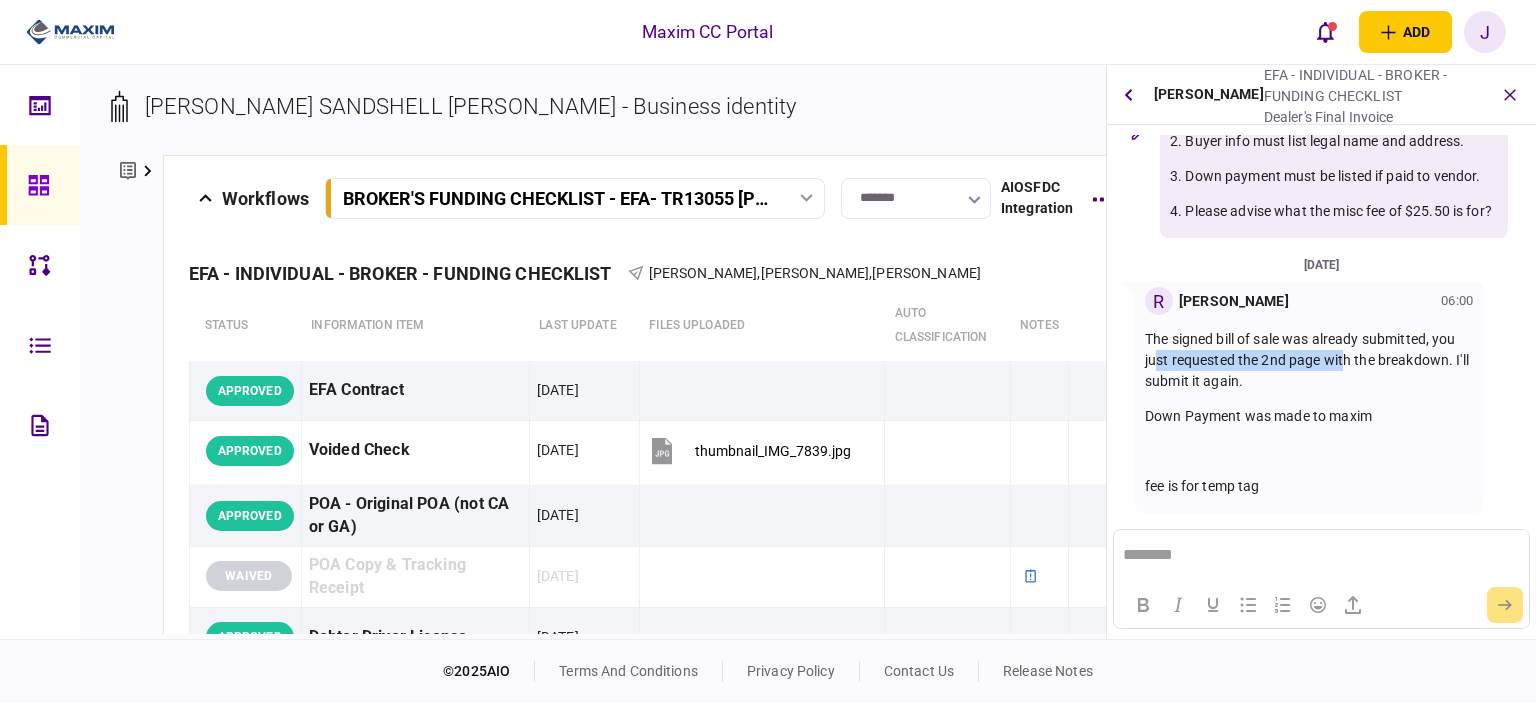 drag, startPoint x: 1155, startPoint y: 367, endPoint x: 1347, endPoint y: 369, distance: 192.01042 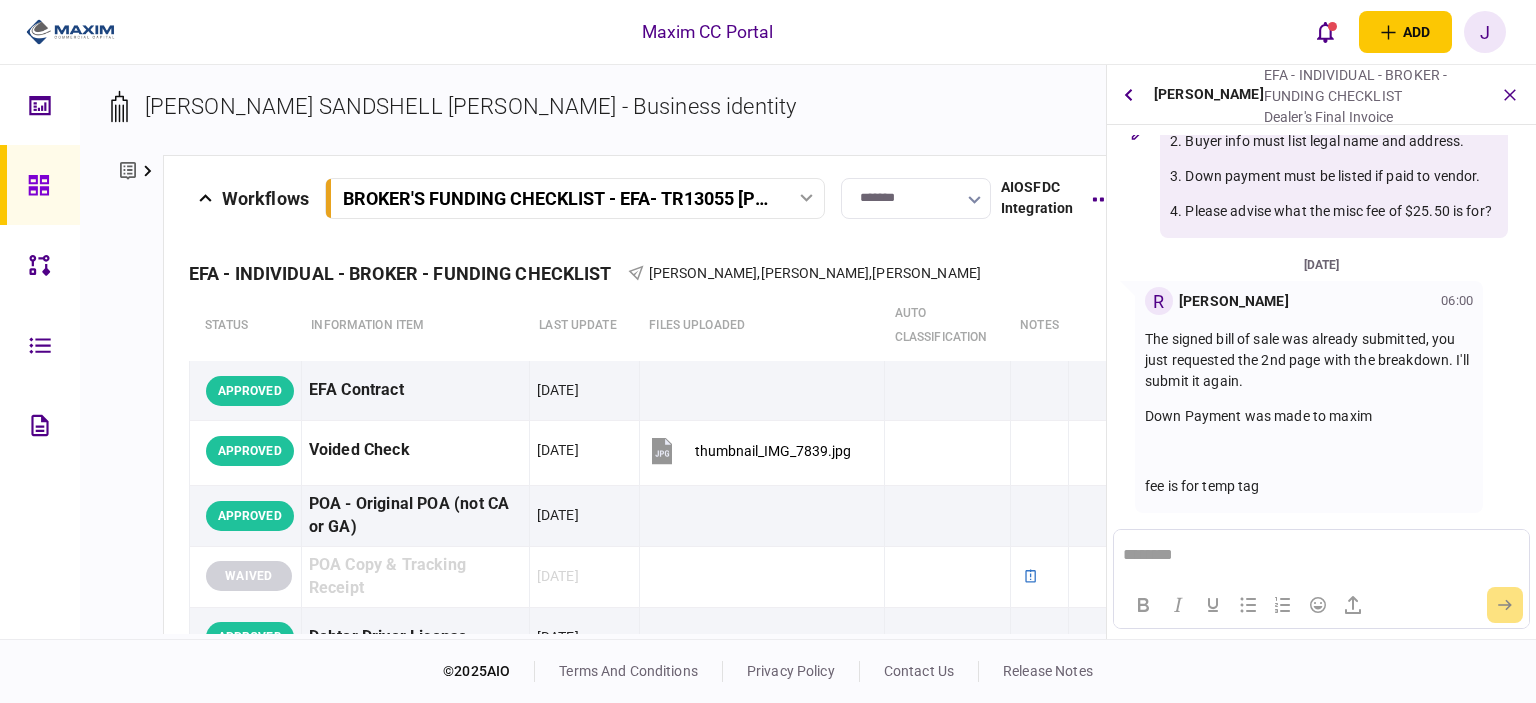 click on "The signed bill of sale was already submitted, you just requested the 2nd page with the breakdown. I'll submit it again.
Down Payment was made to maxim
fee is for temp tag" at bounding box center [1309, 413] 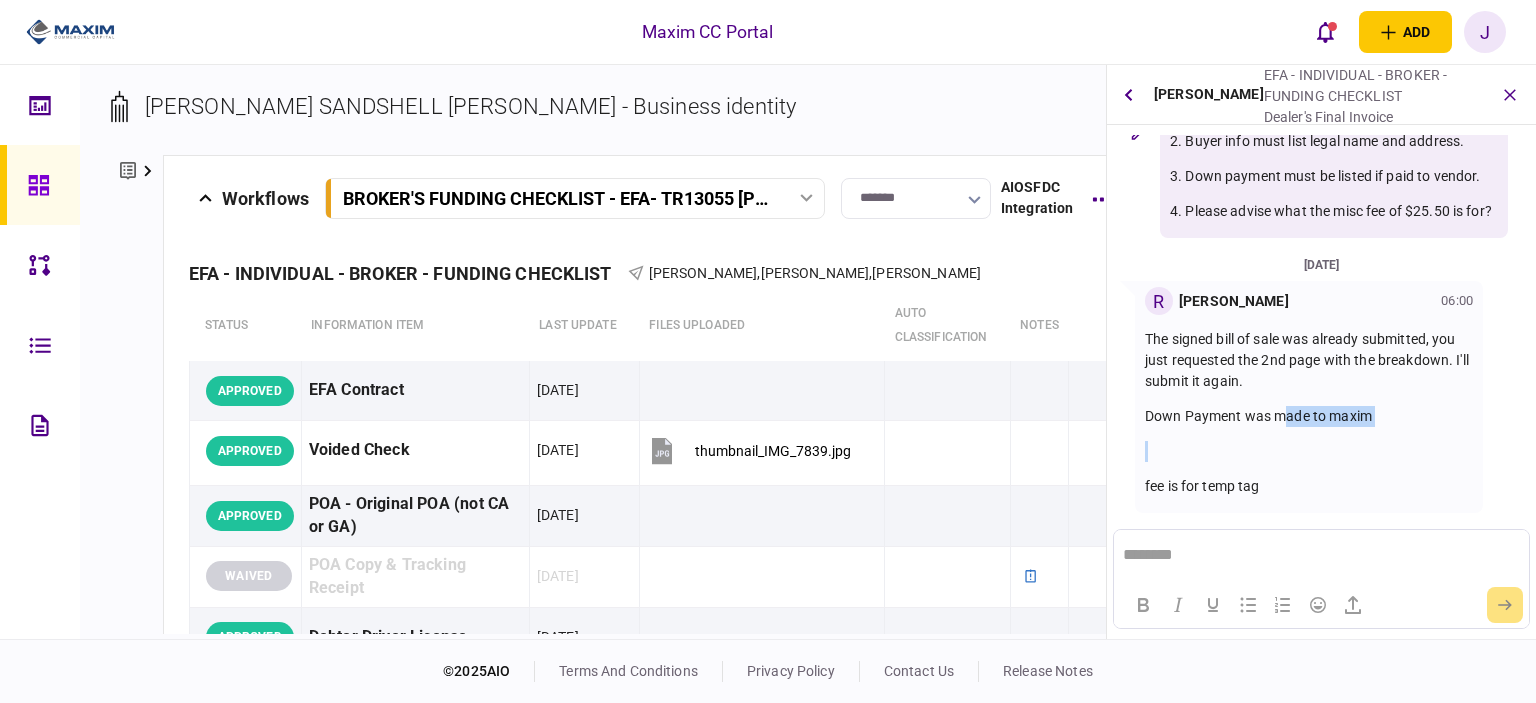 drag, startPoint x: 1204, startPoint y: 431, endPoint x: 1308, endPoint y: 414, distance: 105.380264 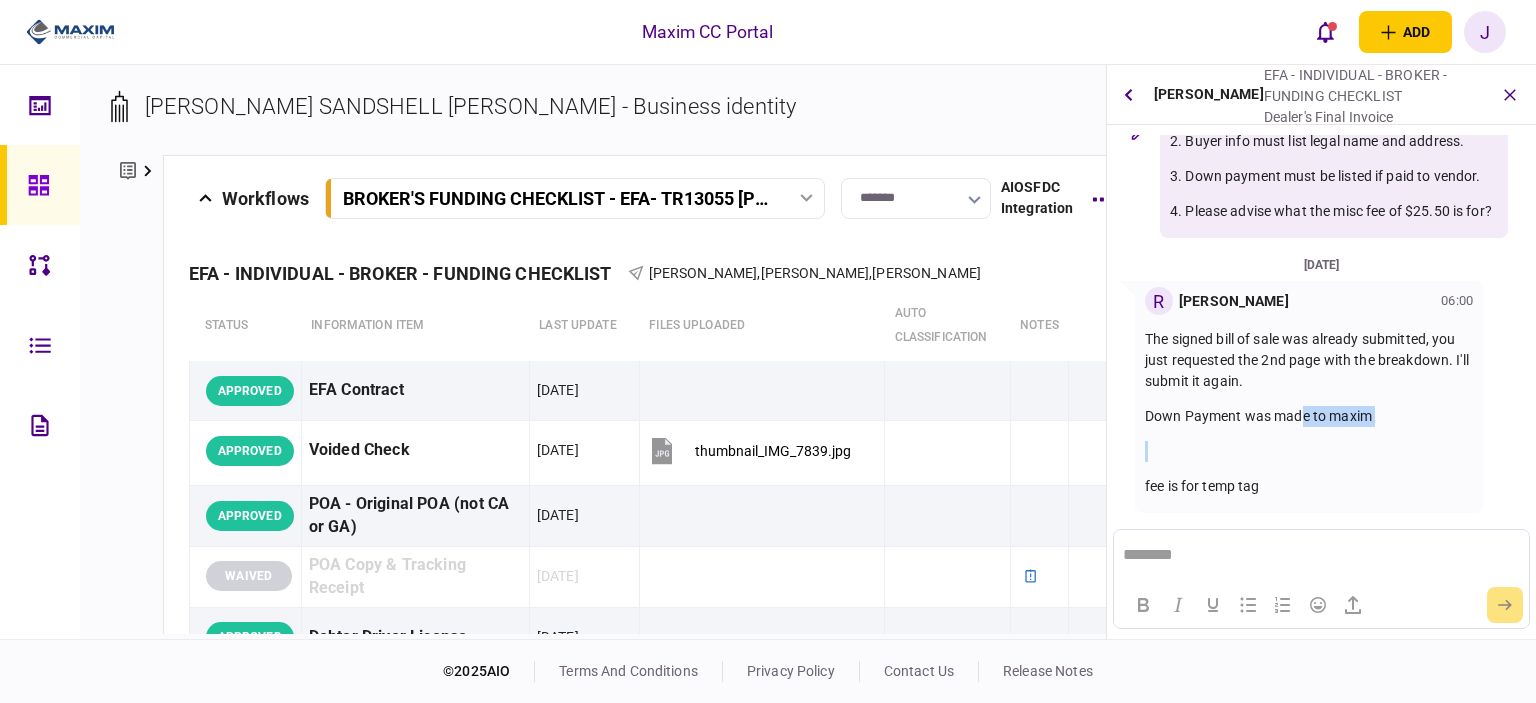 click at bounding box center (1309, 451) 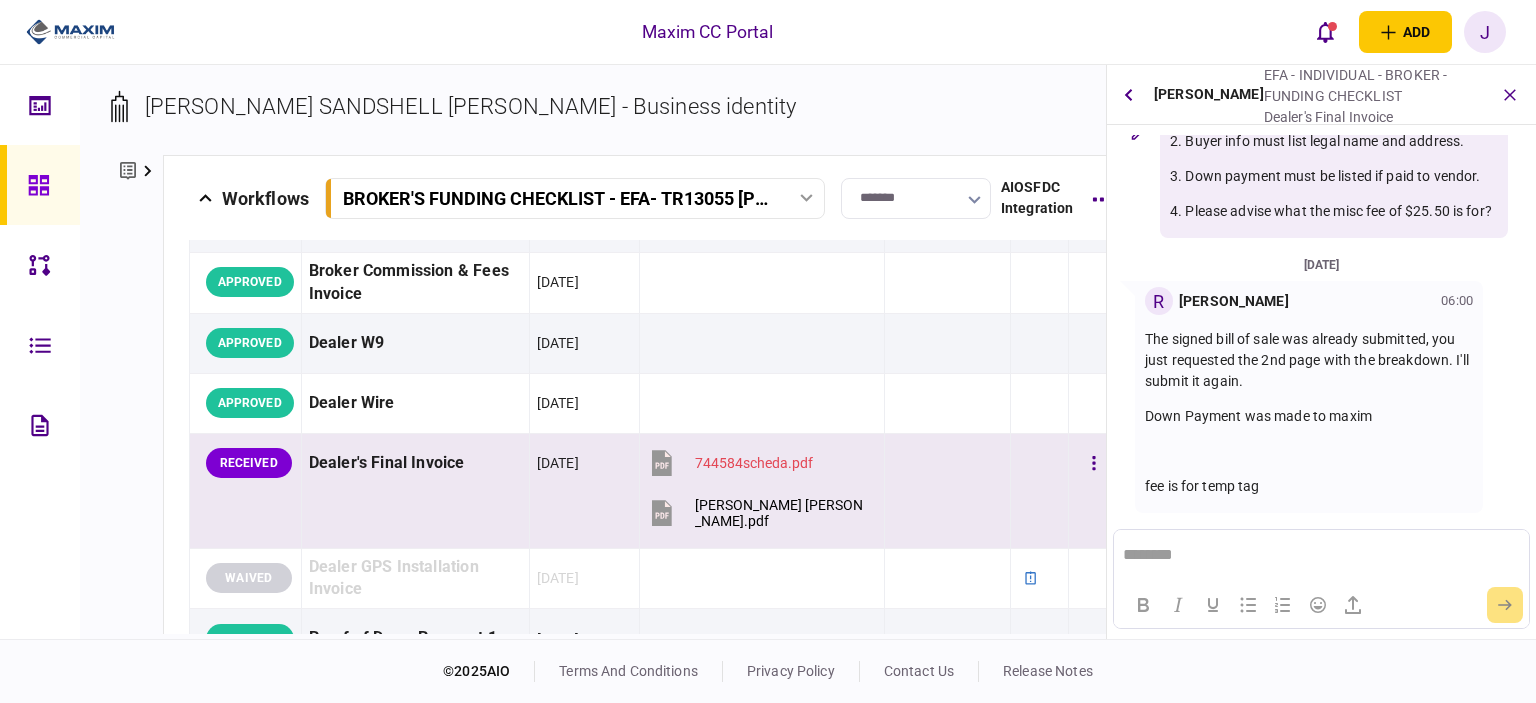 scroll, scrollTop: 900, scrollLeft: 0, axis: vertical 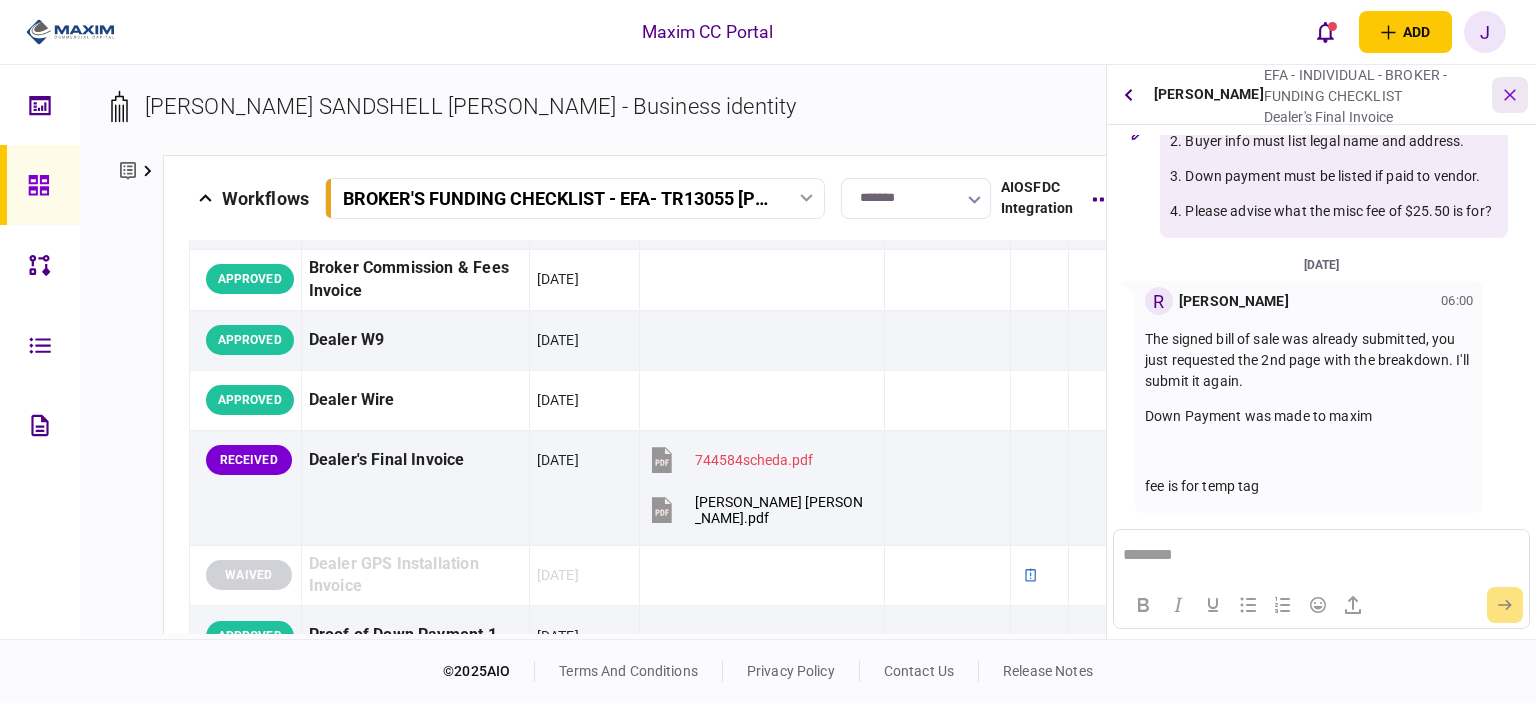 click 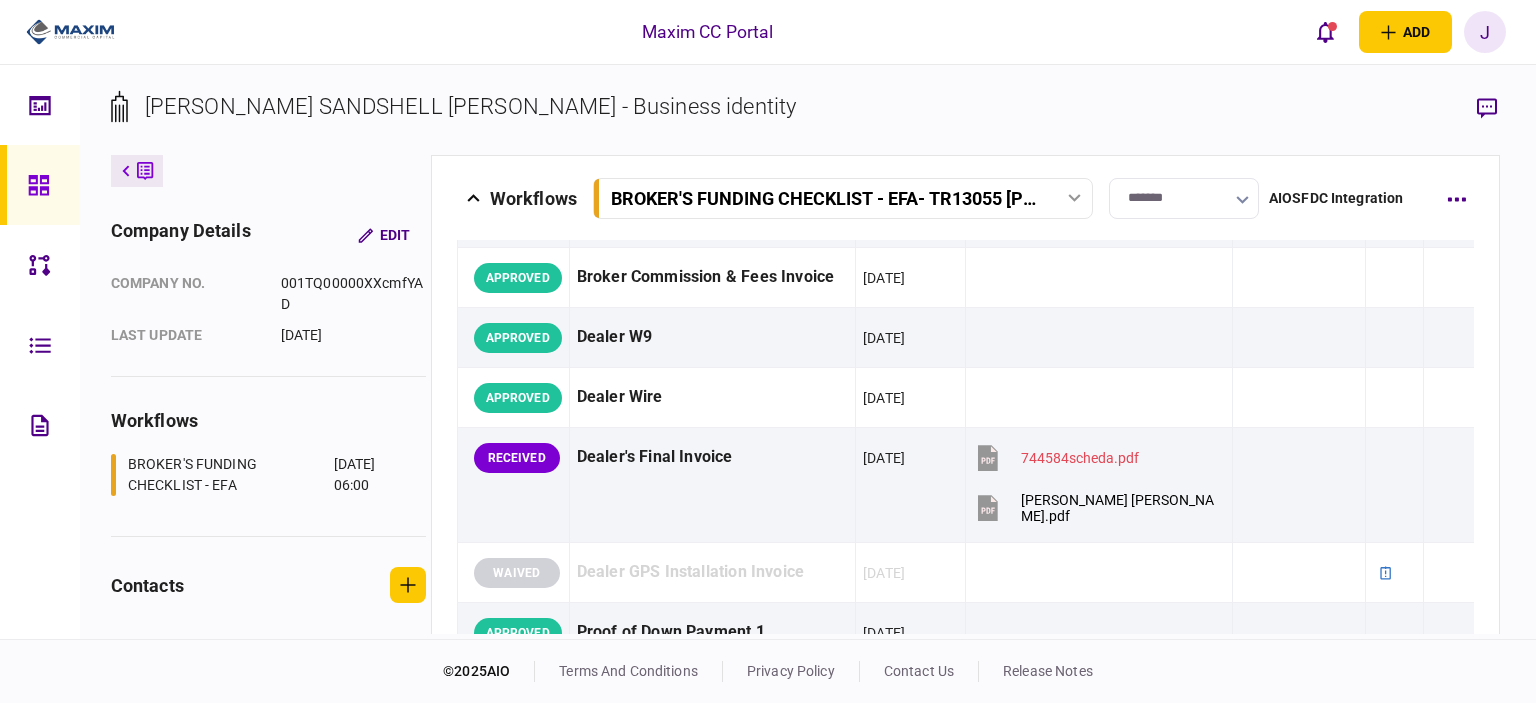 scroll, scrollTop: 898, scrollLeft: 0, axis: vertical 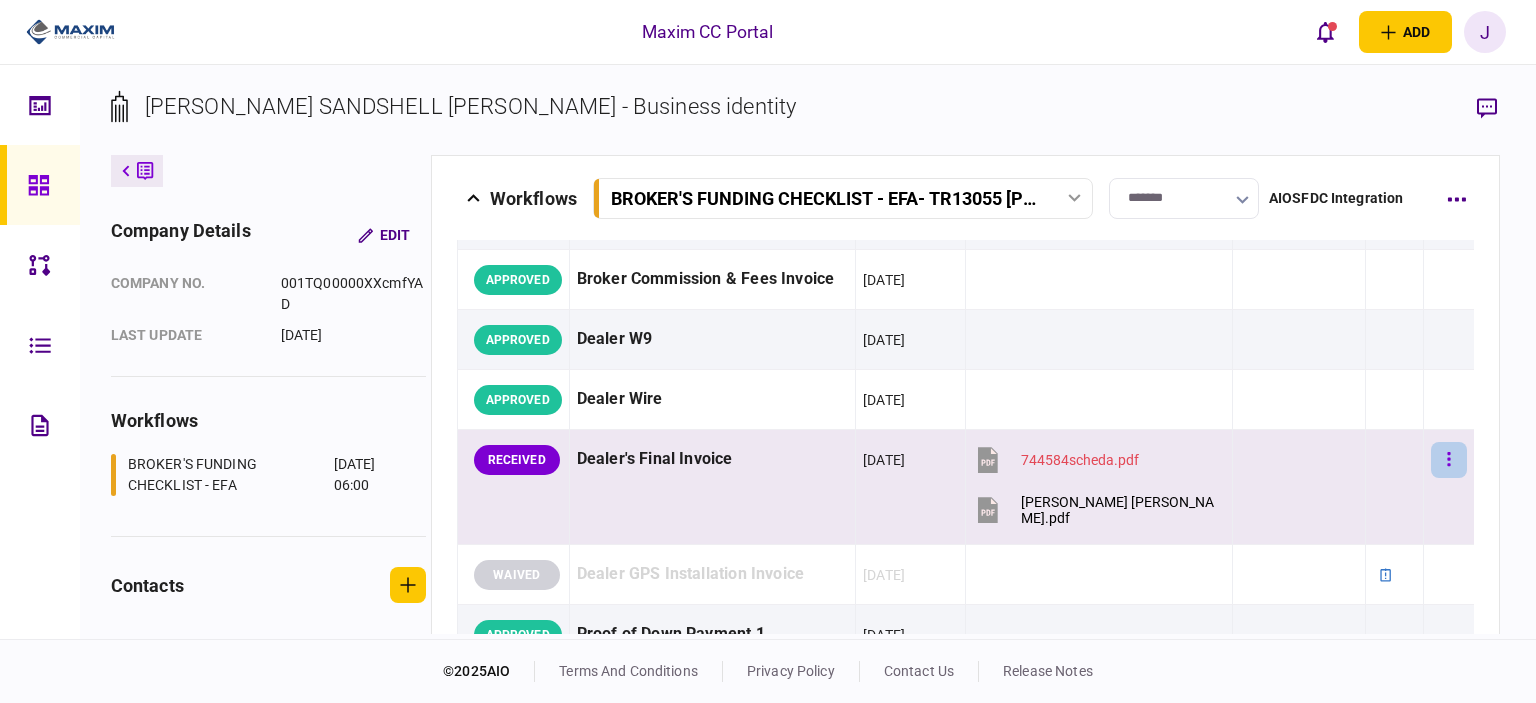 click at bounding box center (1449, 460) 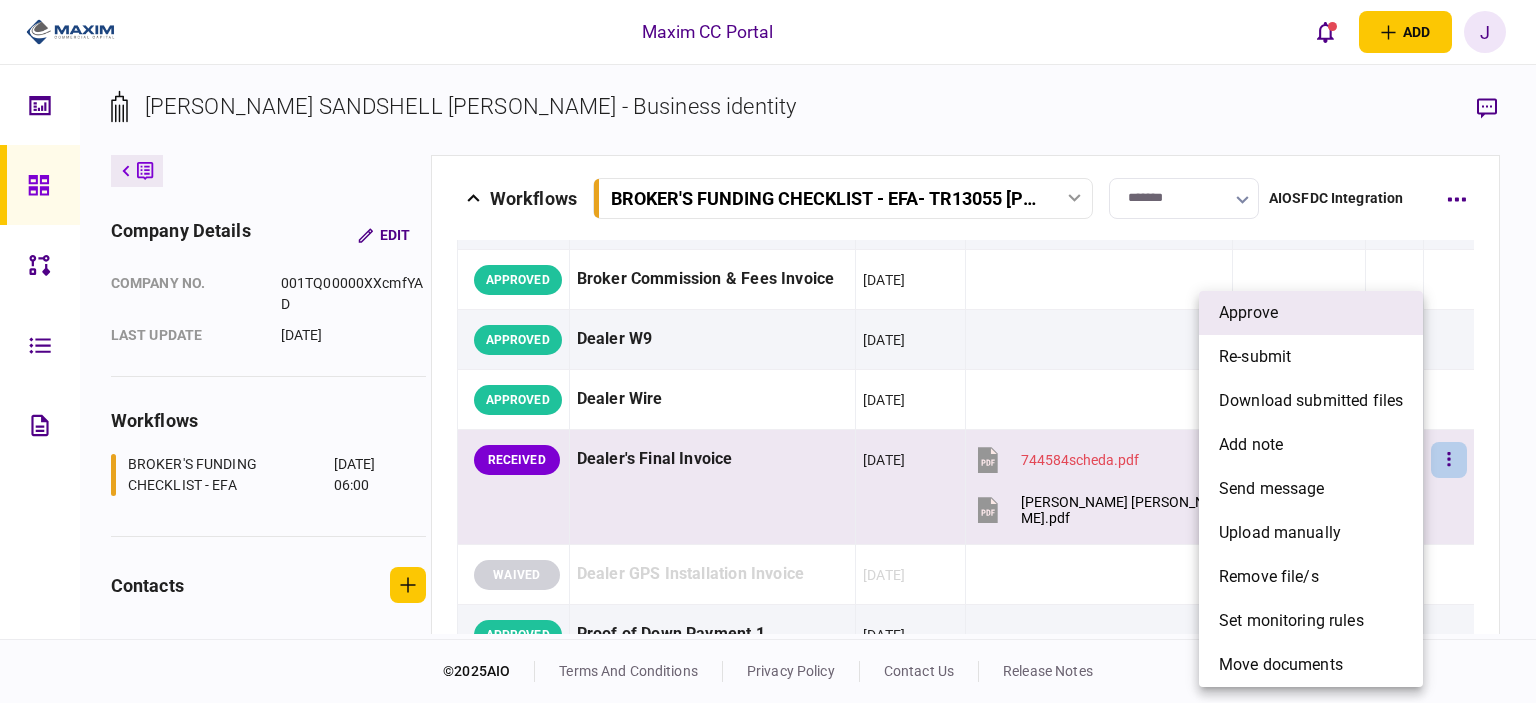 click on "approve" at bounding box center (1248, 313) 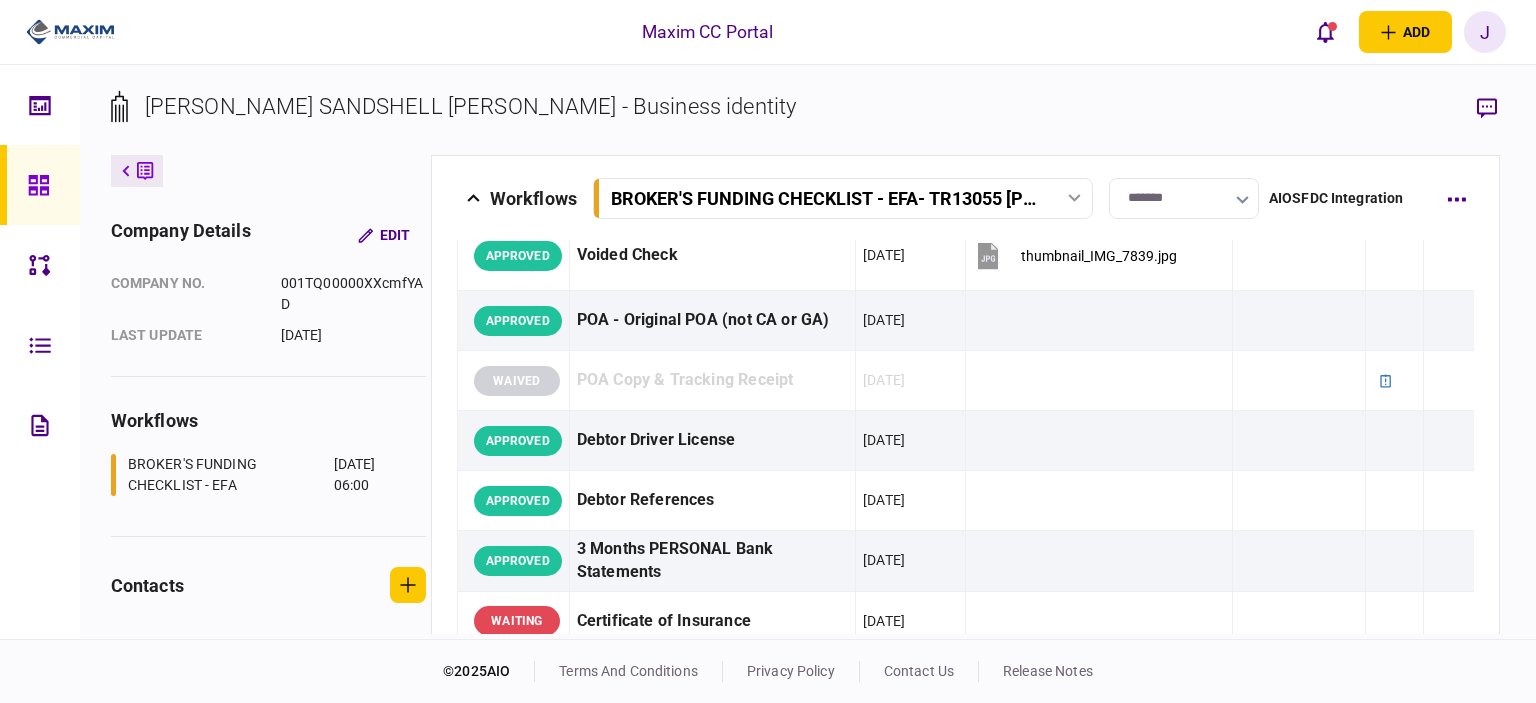 scroll, scrollTop: 0, scrollLeft: 0, axis: both 